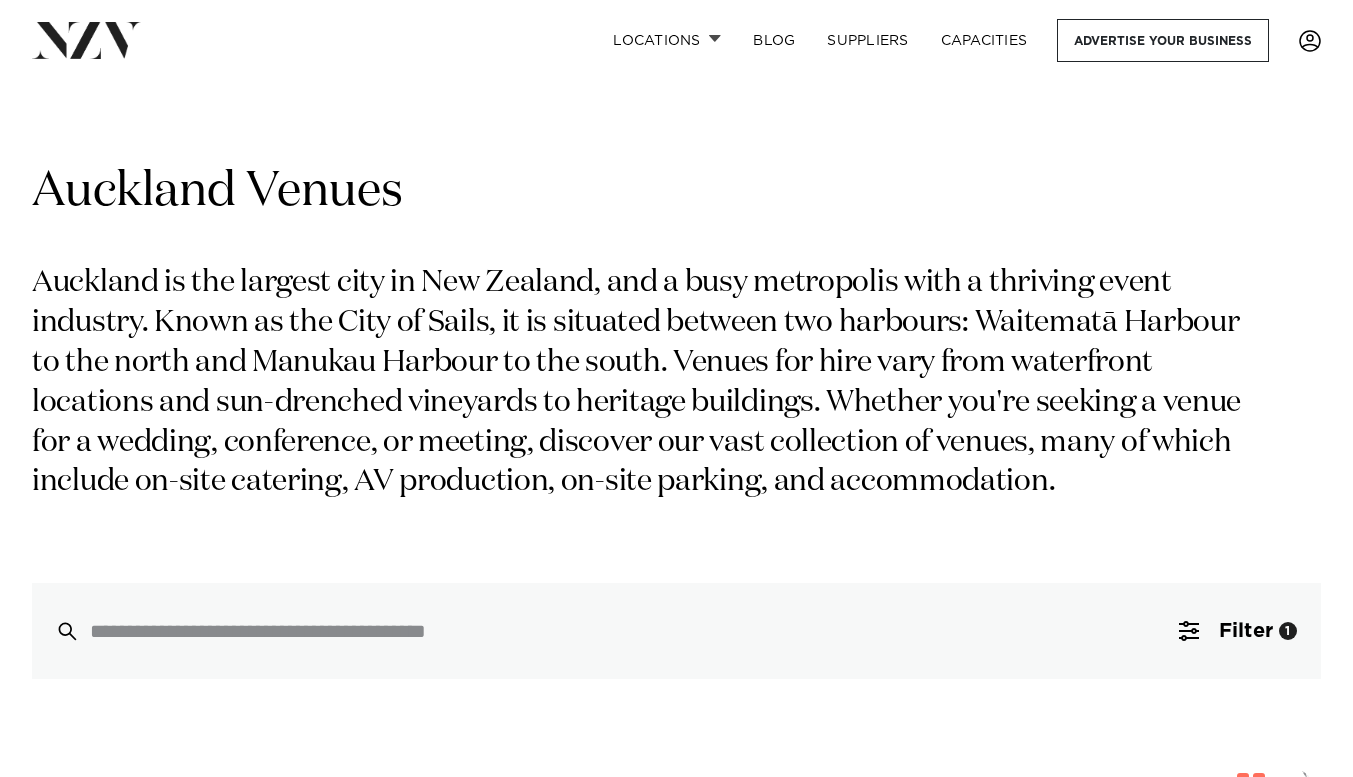 scroll, scrollTop: 720, scrollLeft: 0, axis: vertical 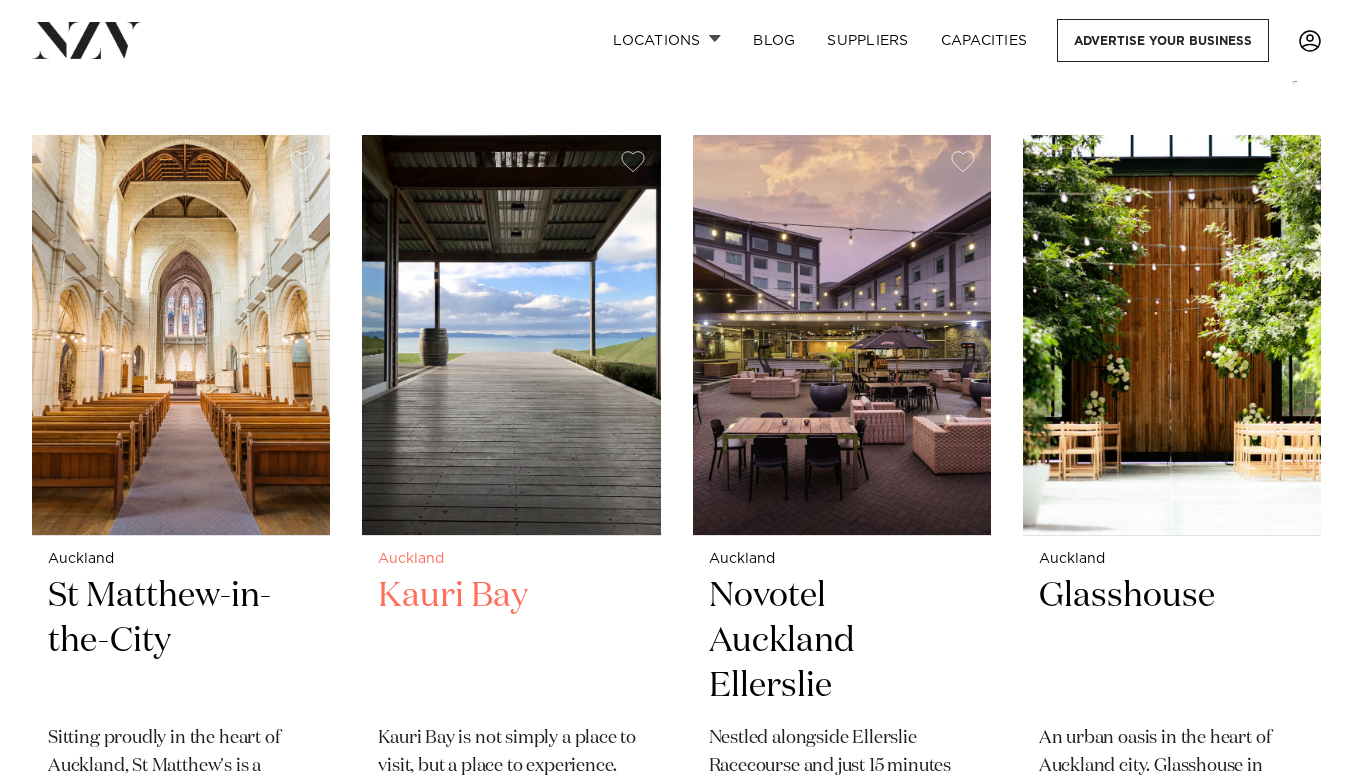 click at bounding box center [511, 335] 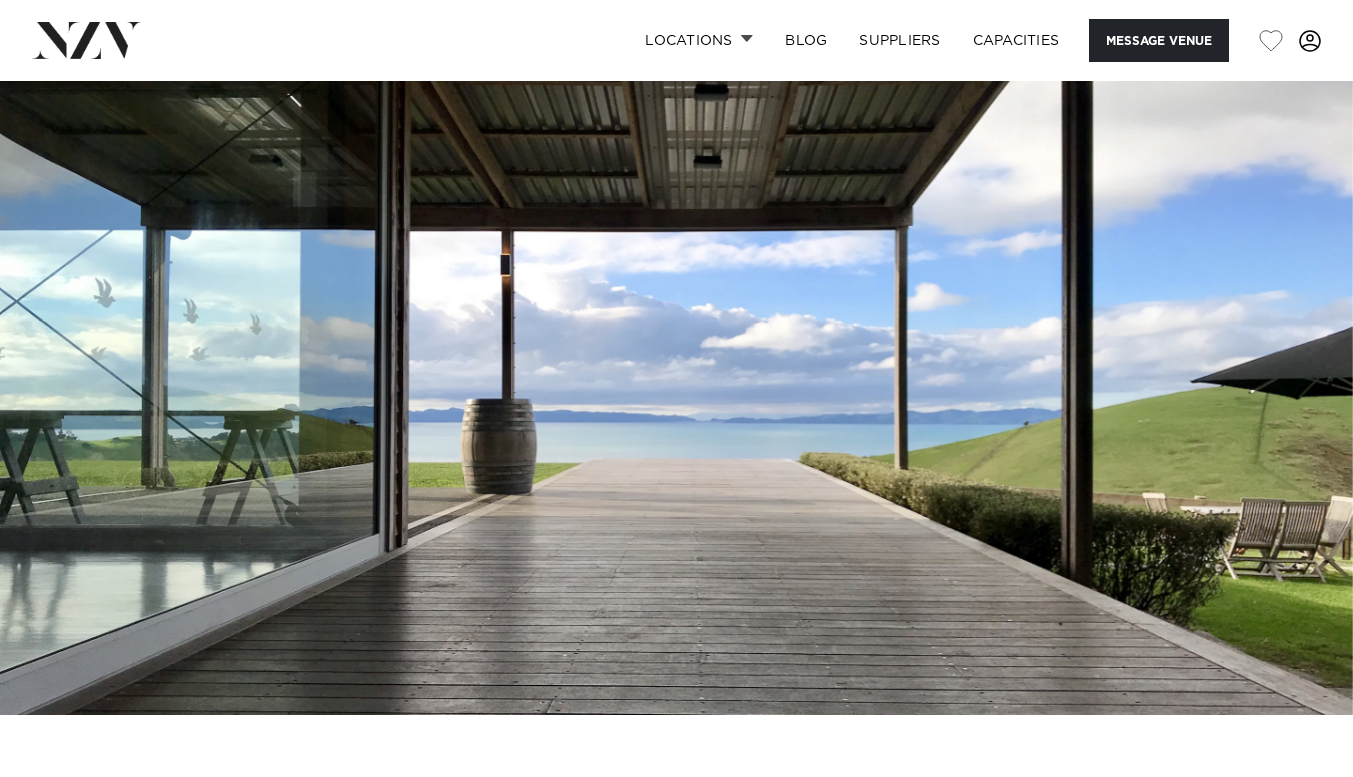 scroll, scrollTop: 0, scrollLeft: 0, axis: both 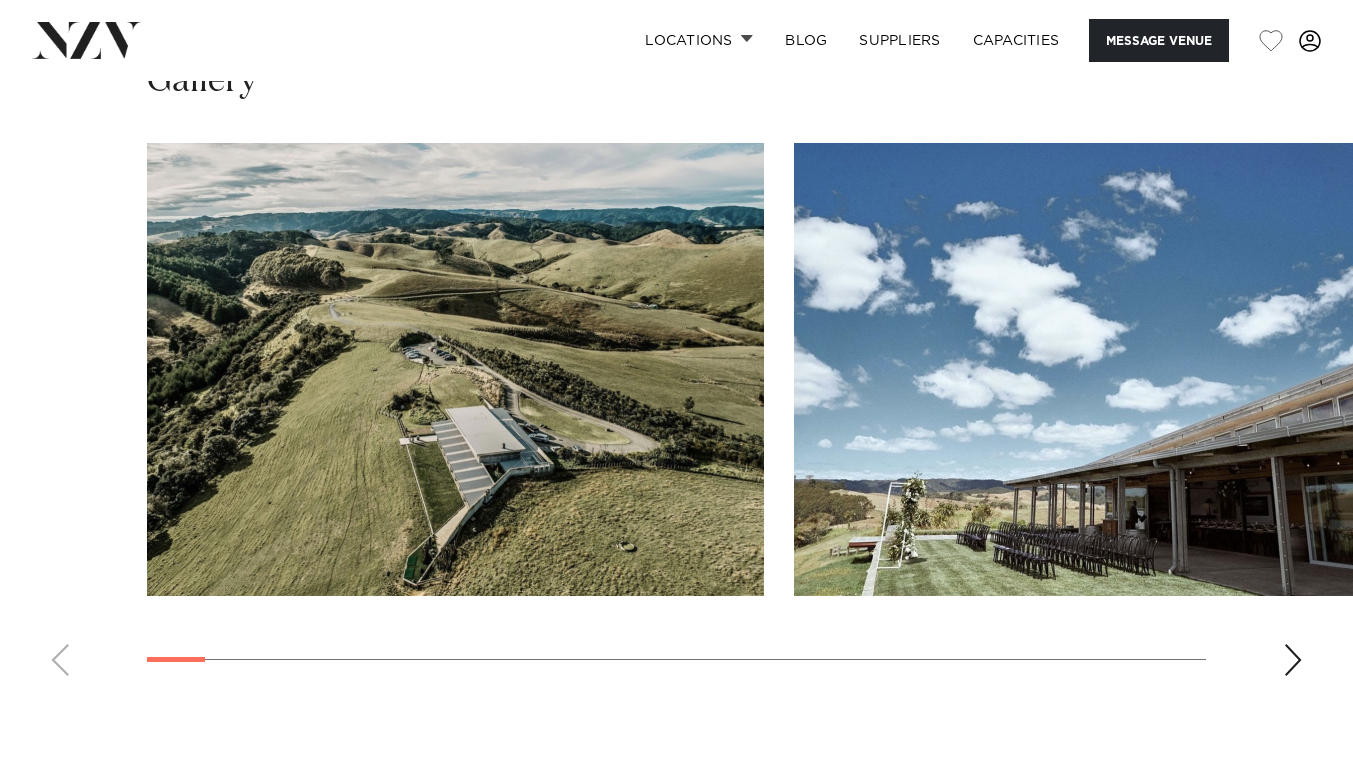 click at bounding box center (1293, 660) 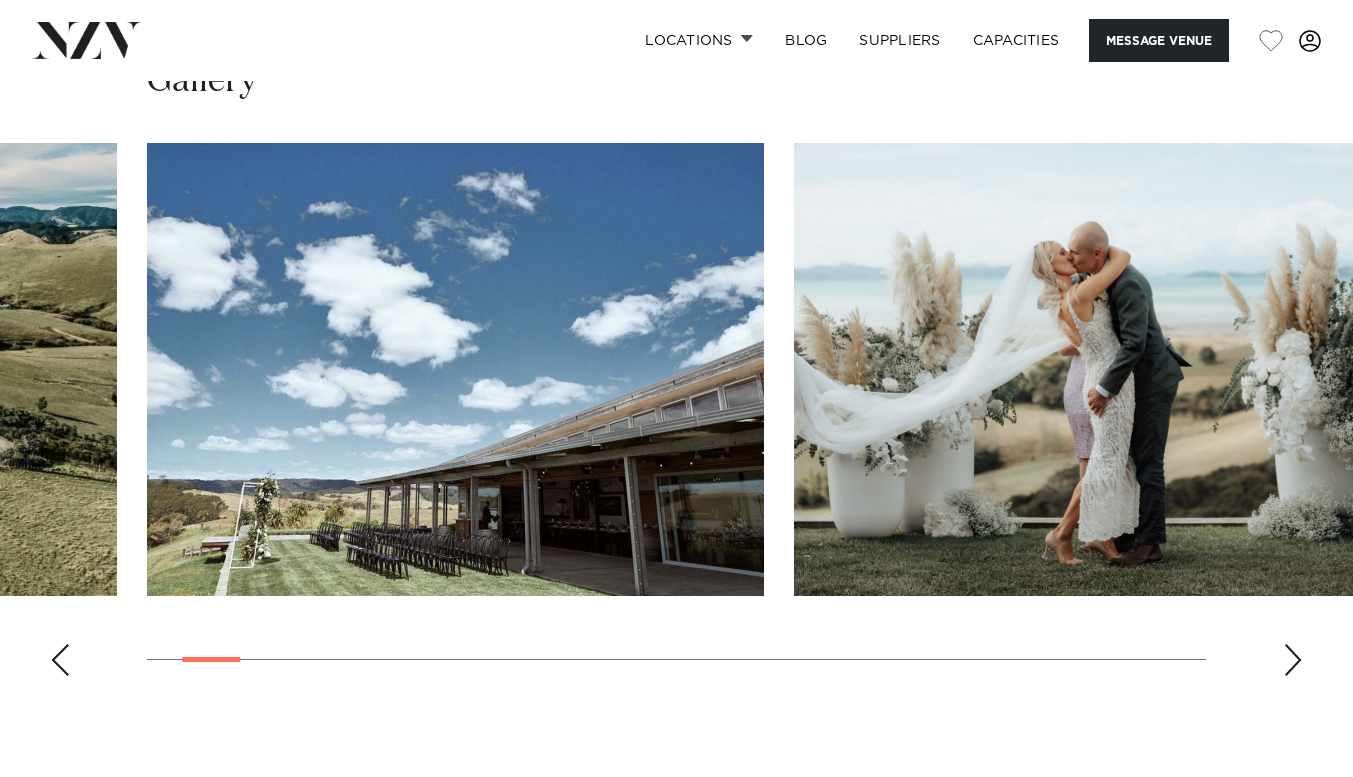 click at bounding box center [1293, 660] 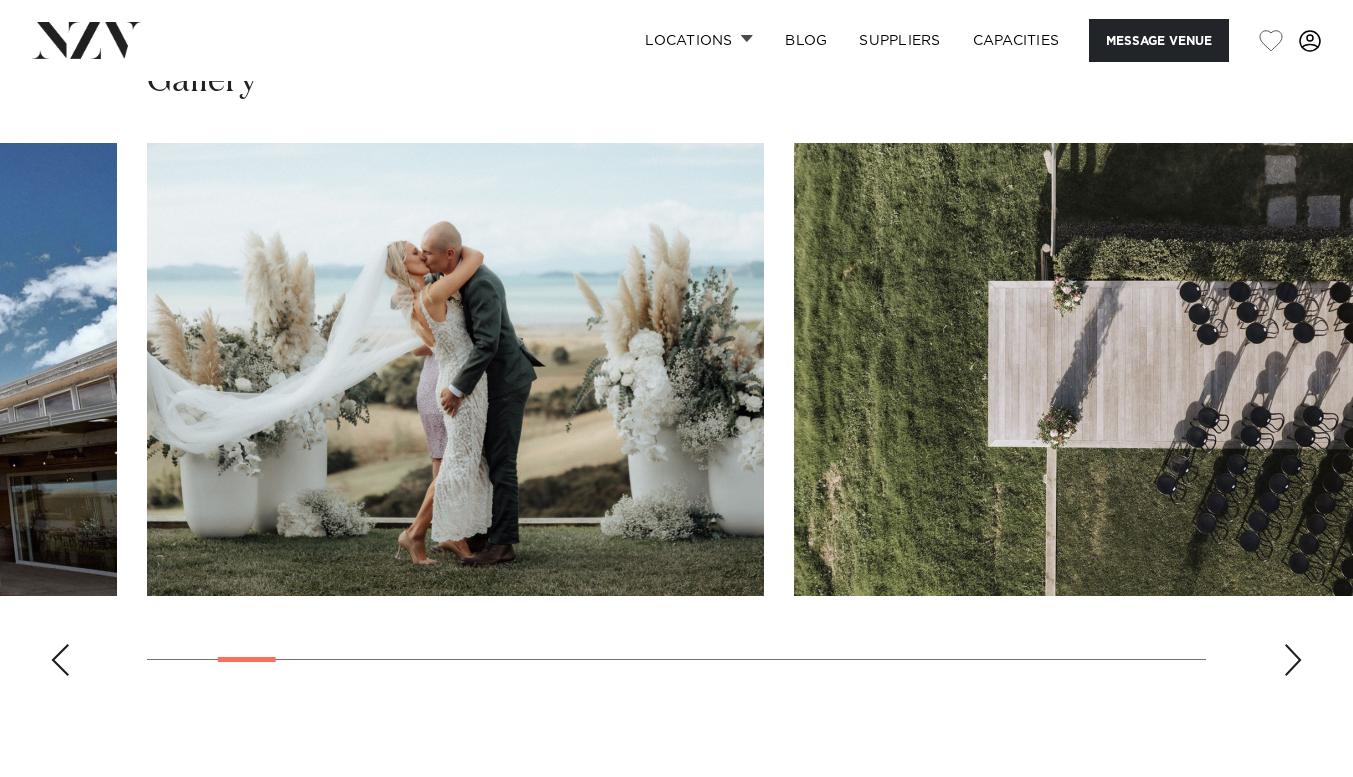 click at bounding box center (1293, 660) 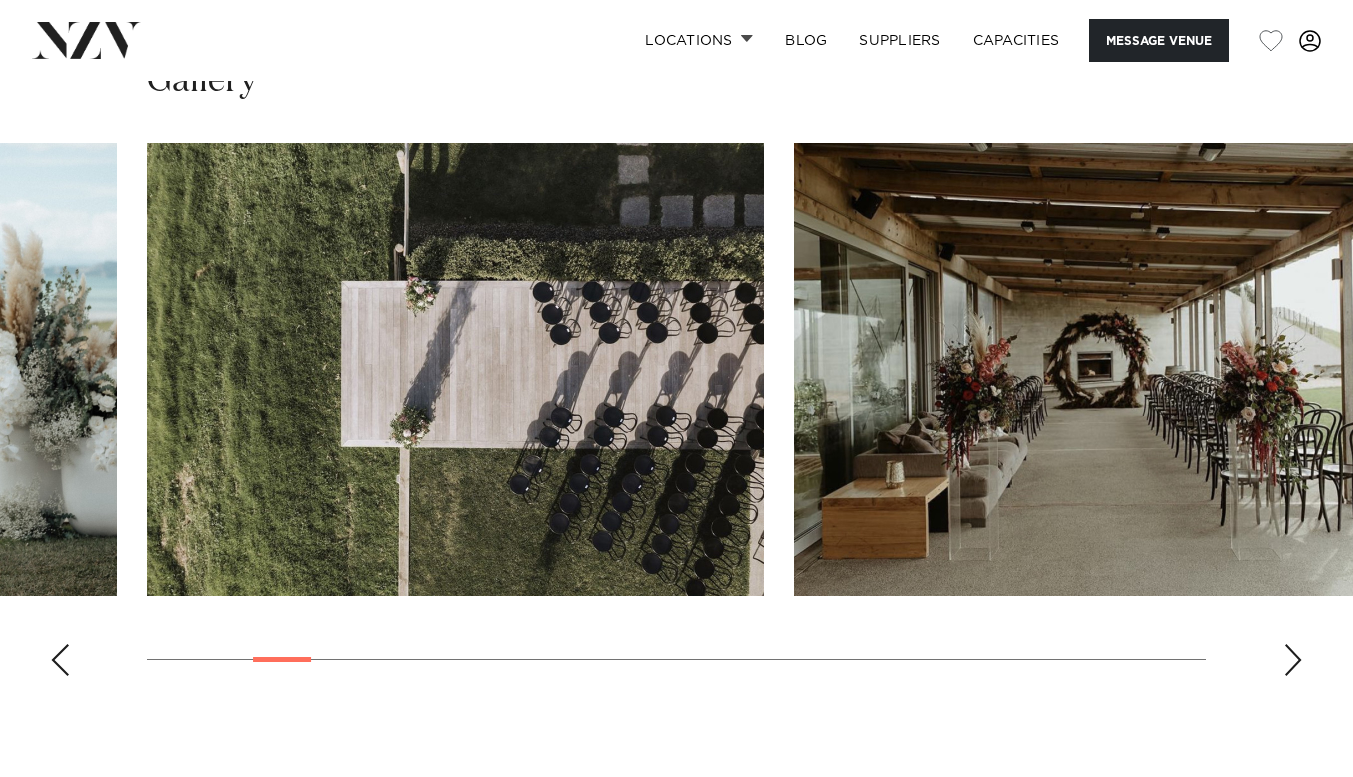 click at bounding box center (1293, 660) 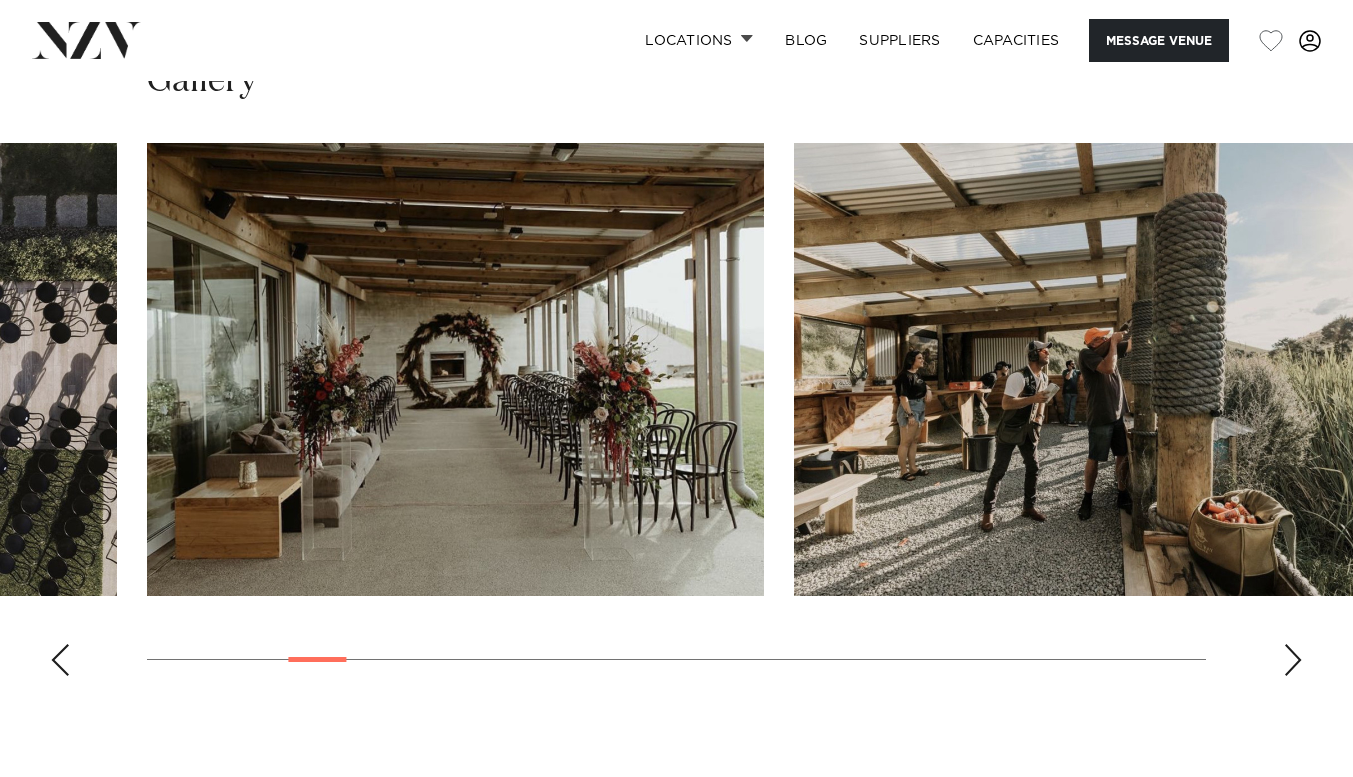 click at bounding box center [1293, 660] 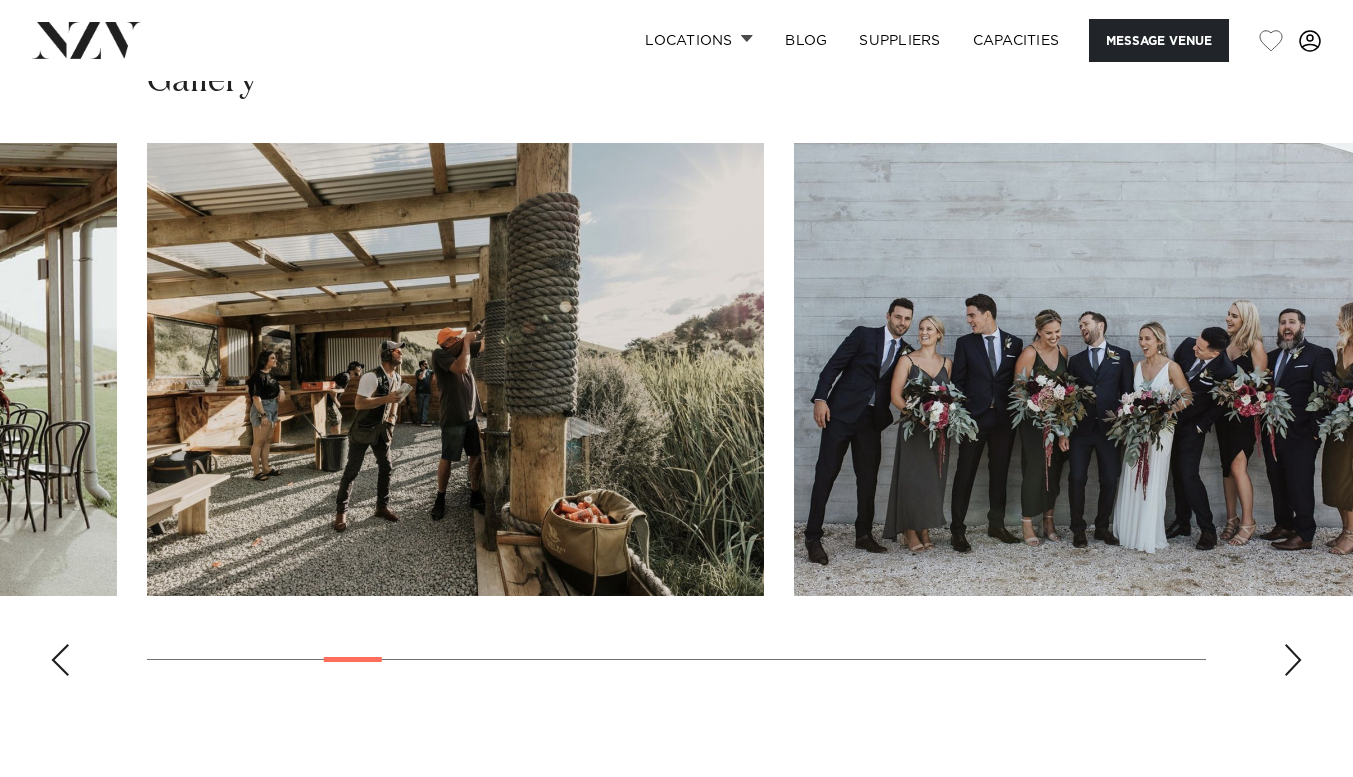 click at bounding box center (1293, 660) 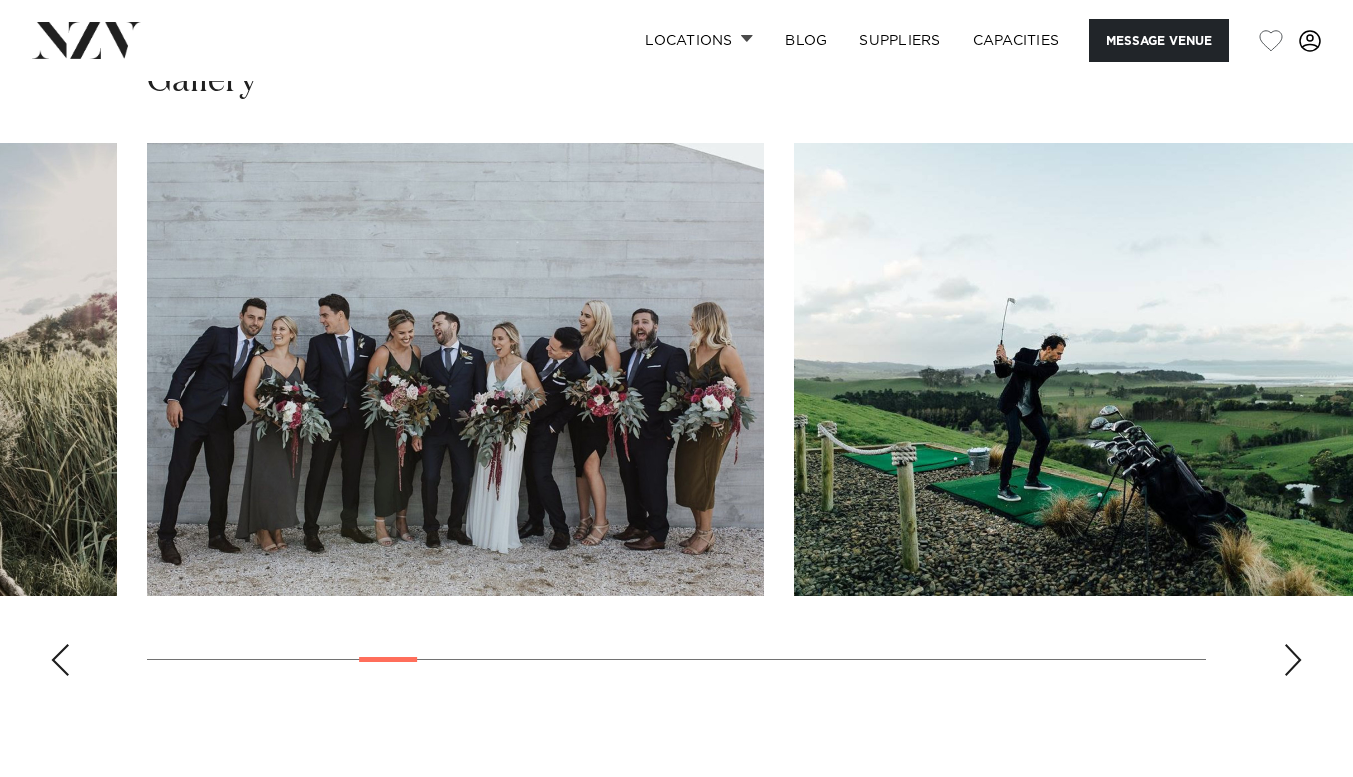 click at bounding box center [1293, 660] 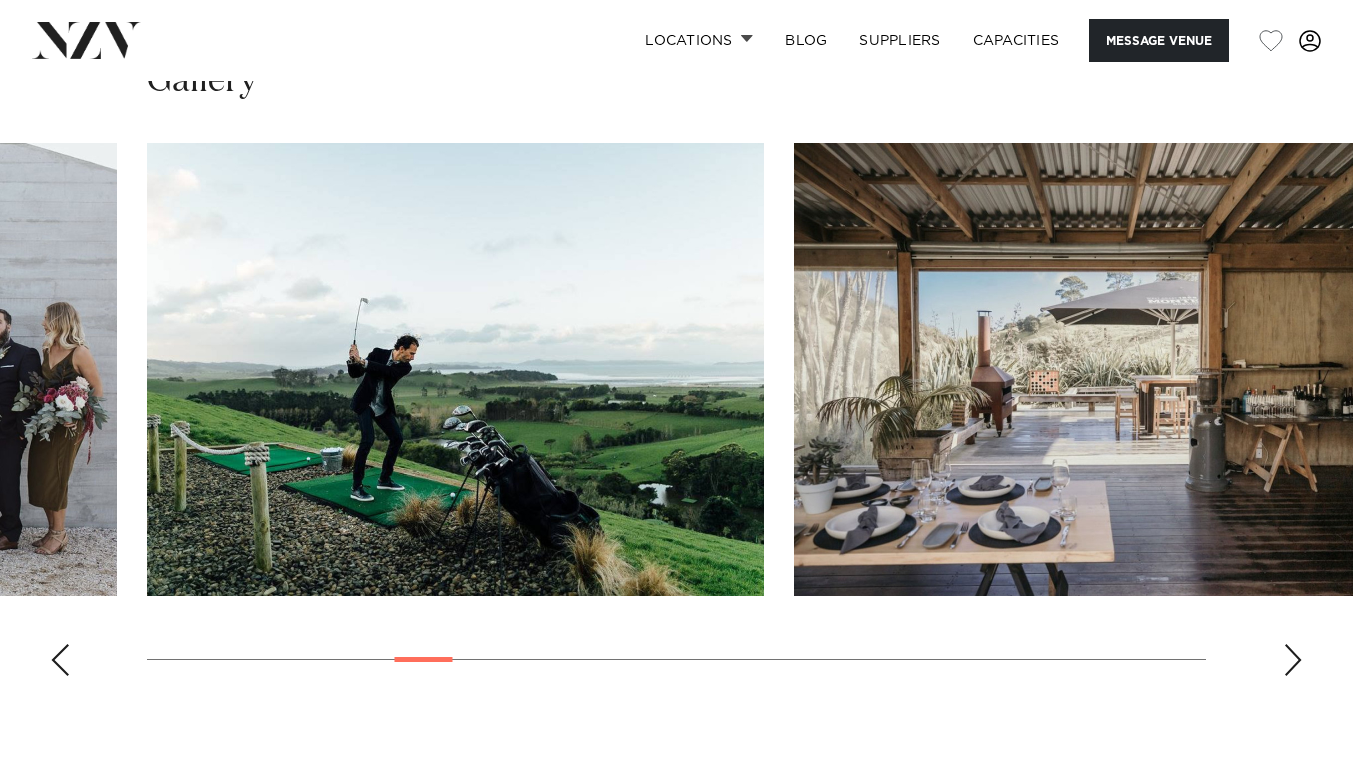 click at bounding box center (1293, 660) 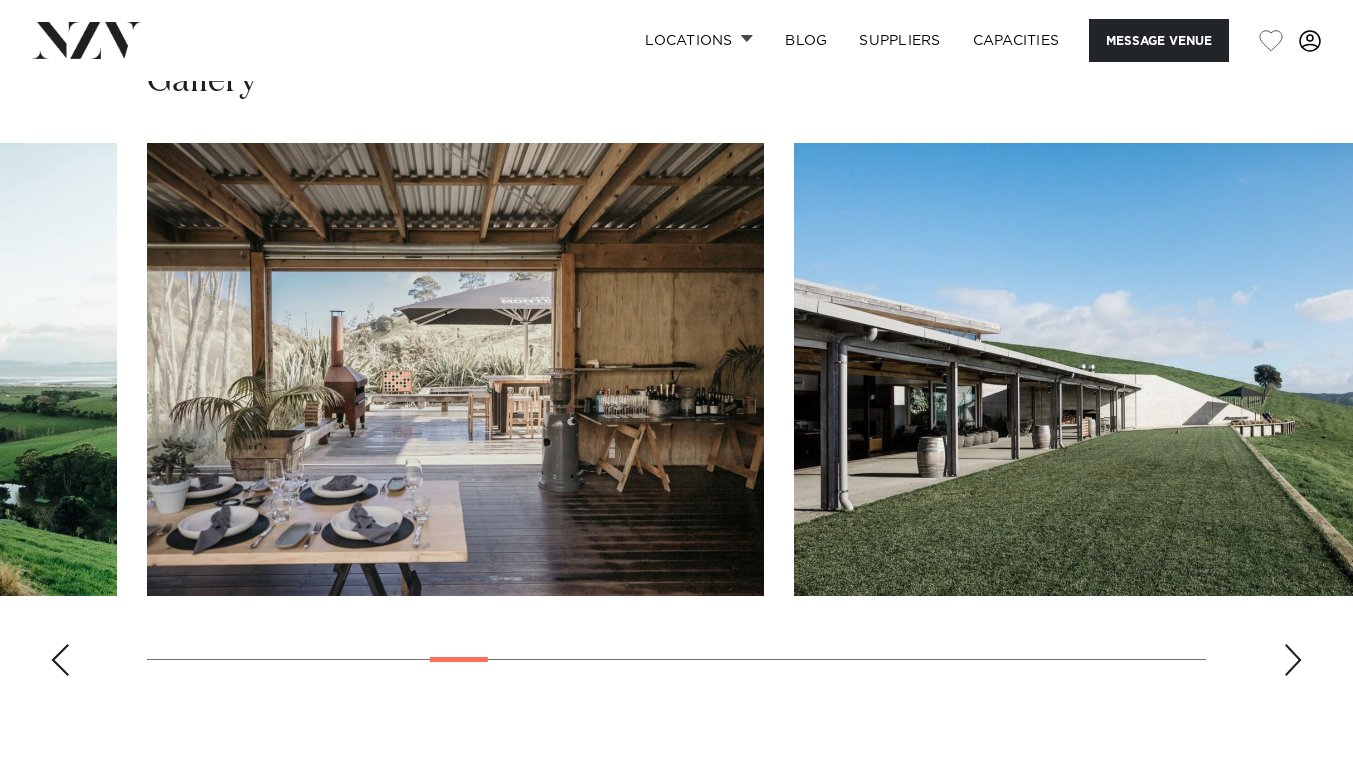 click at bounding box center [1293, 660] 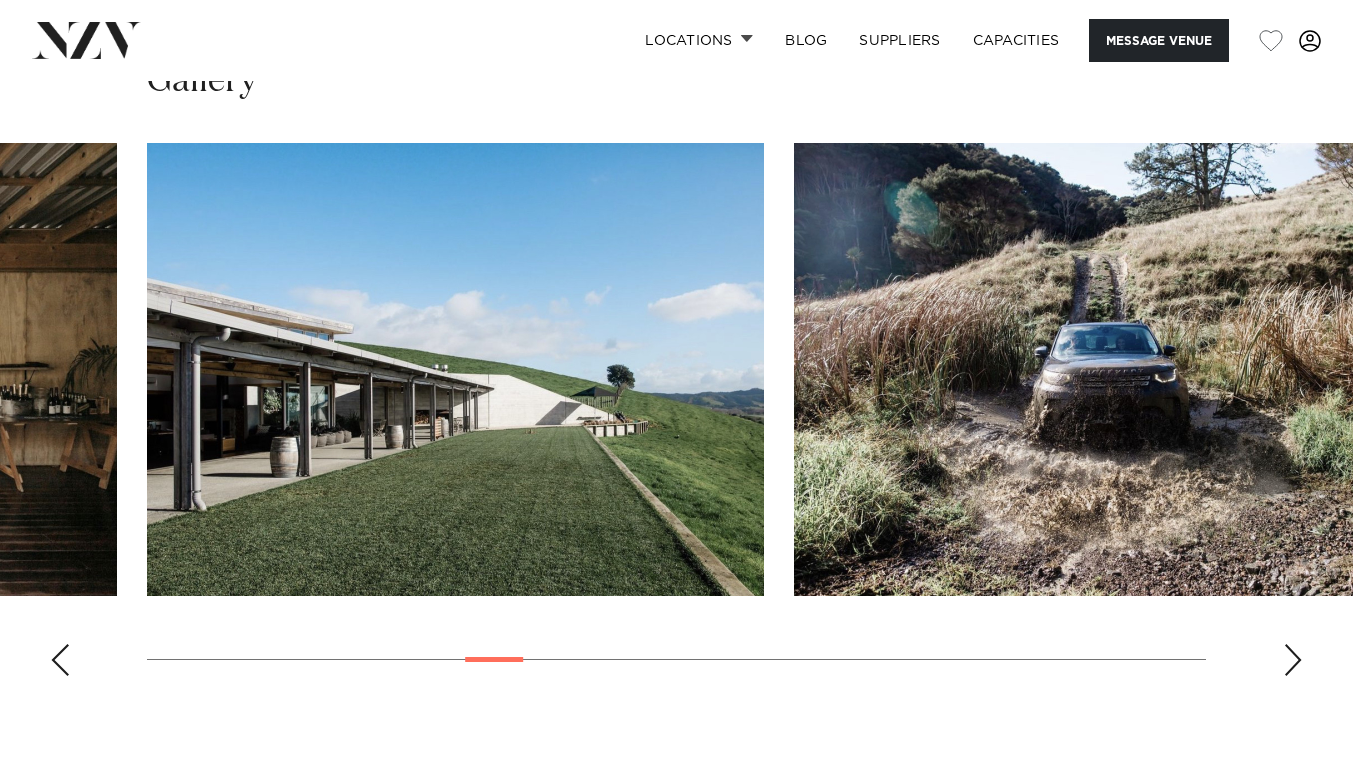 click at bounding box center (1293, 660) 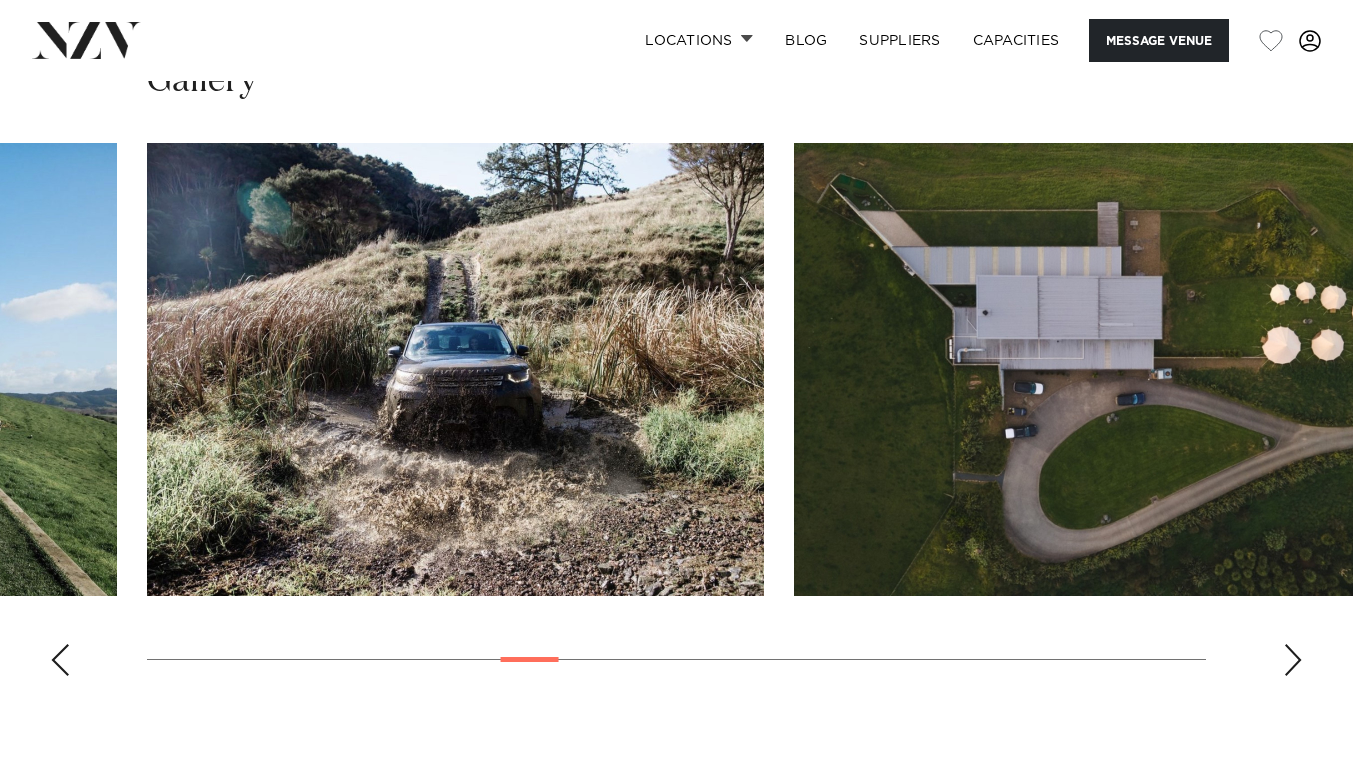 click at bounding box center [1293, 660] 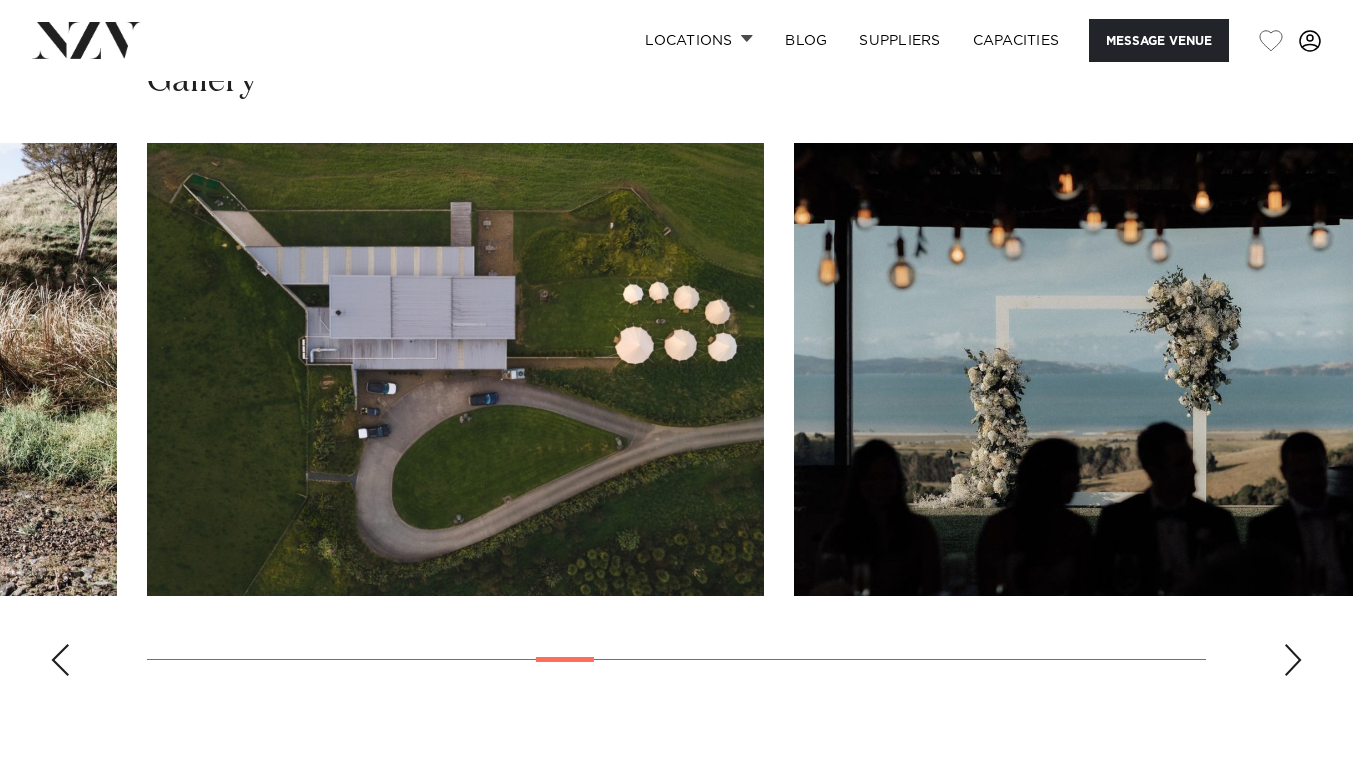 click at bounding box center [1293, 660] 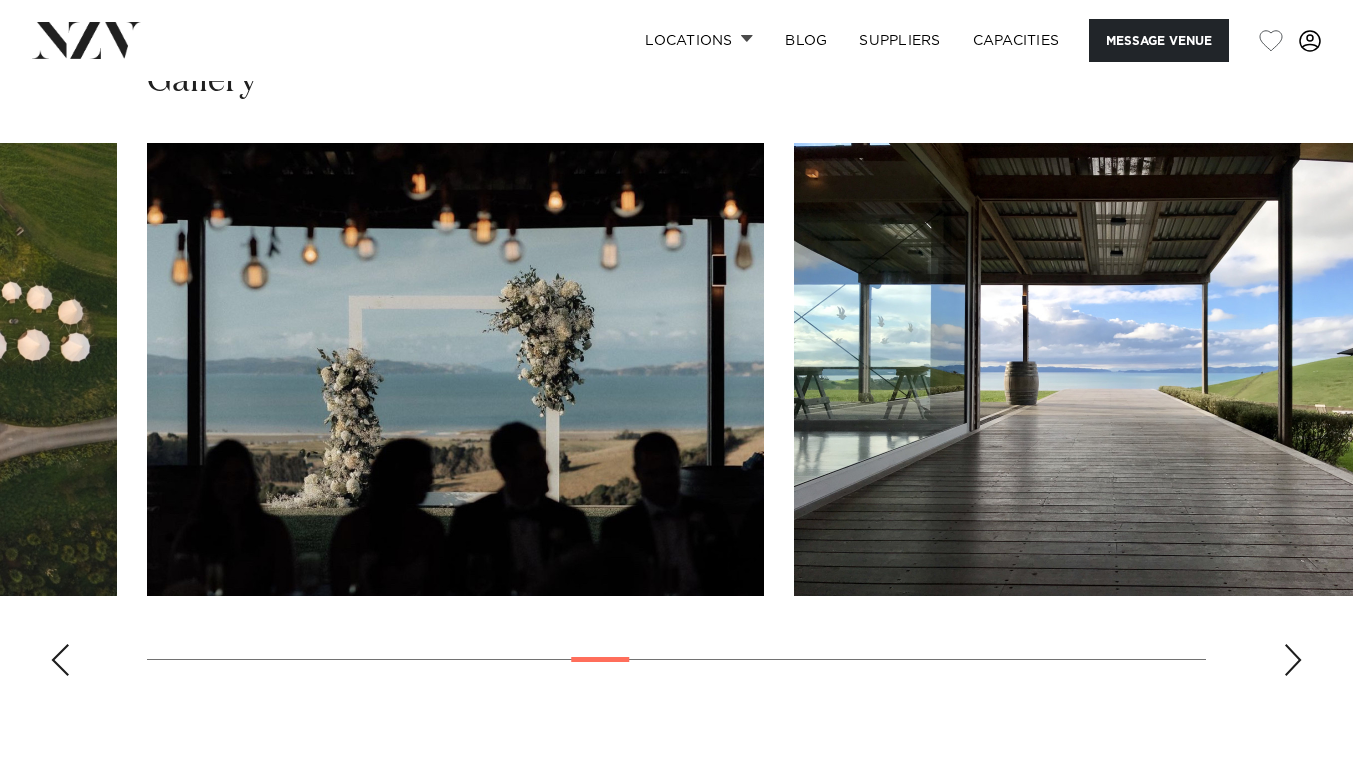click at bounding box center [1293, 660] 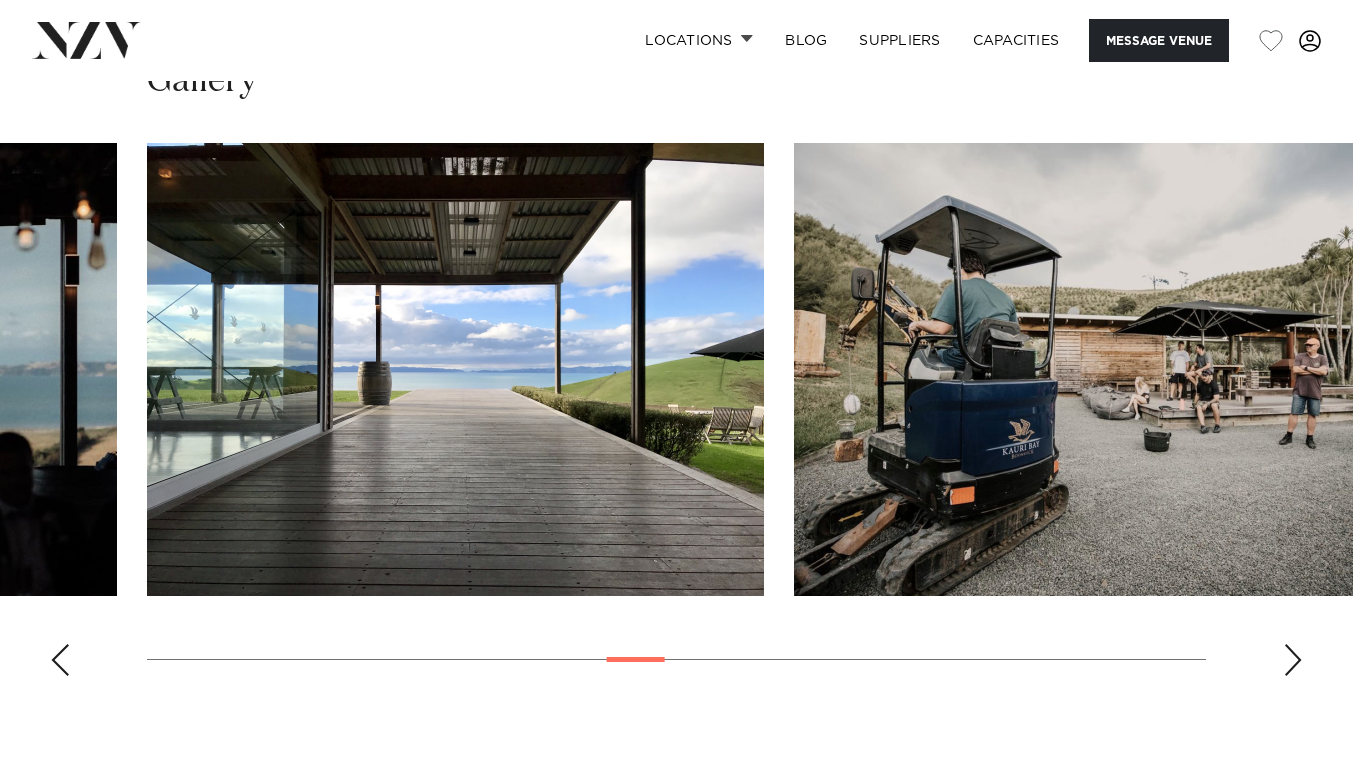 click at bounding box center [1293, 660] 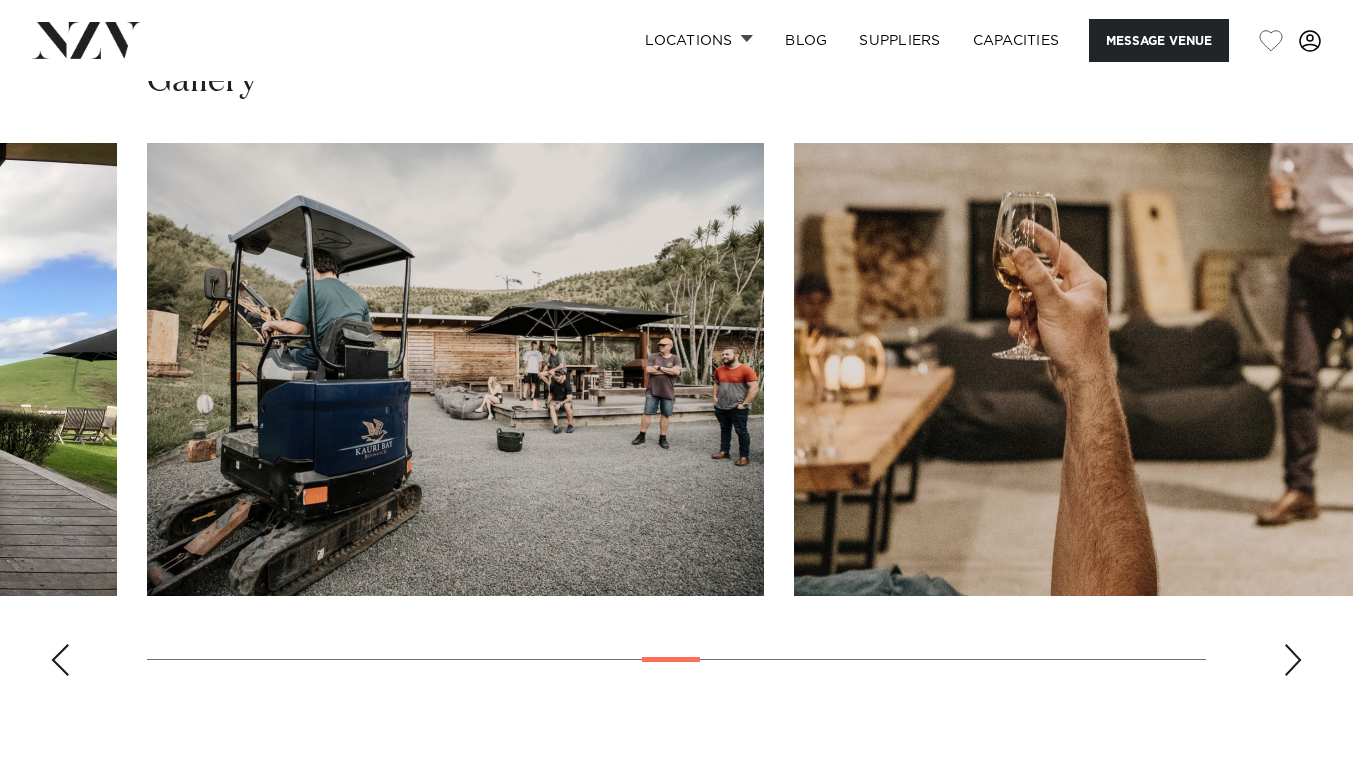 click at bounding box center (1293, 660) 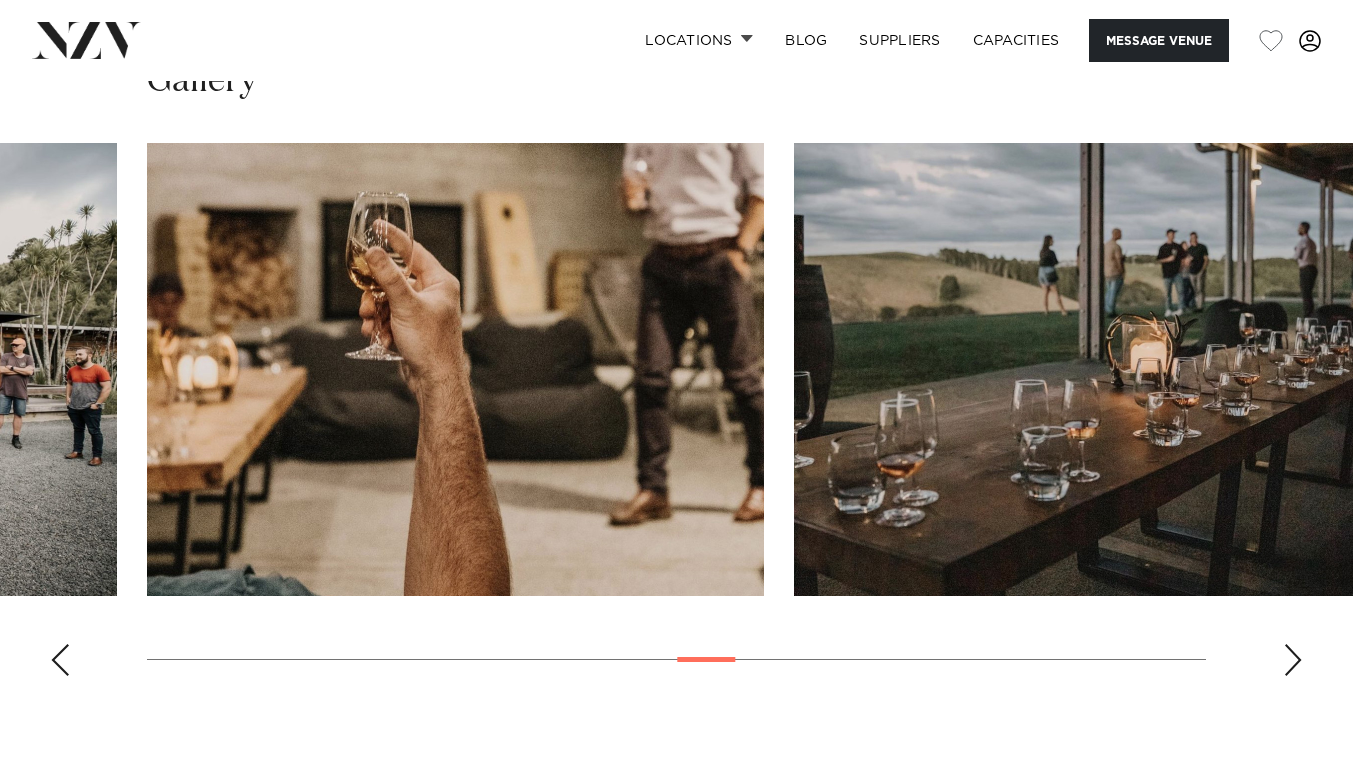 click at bounding box center [1293, 660] 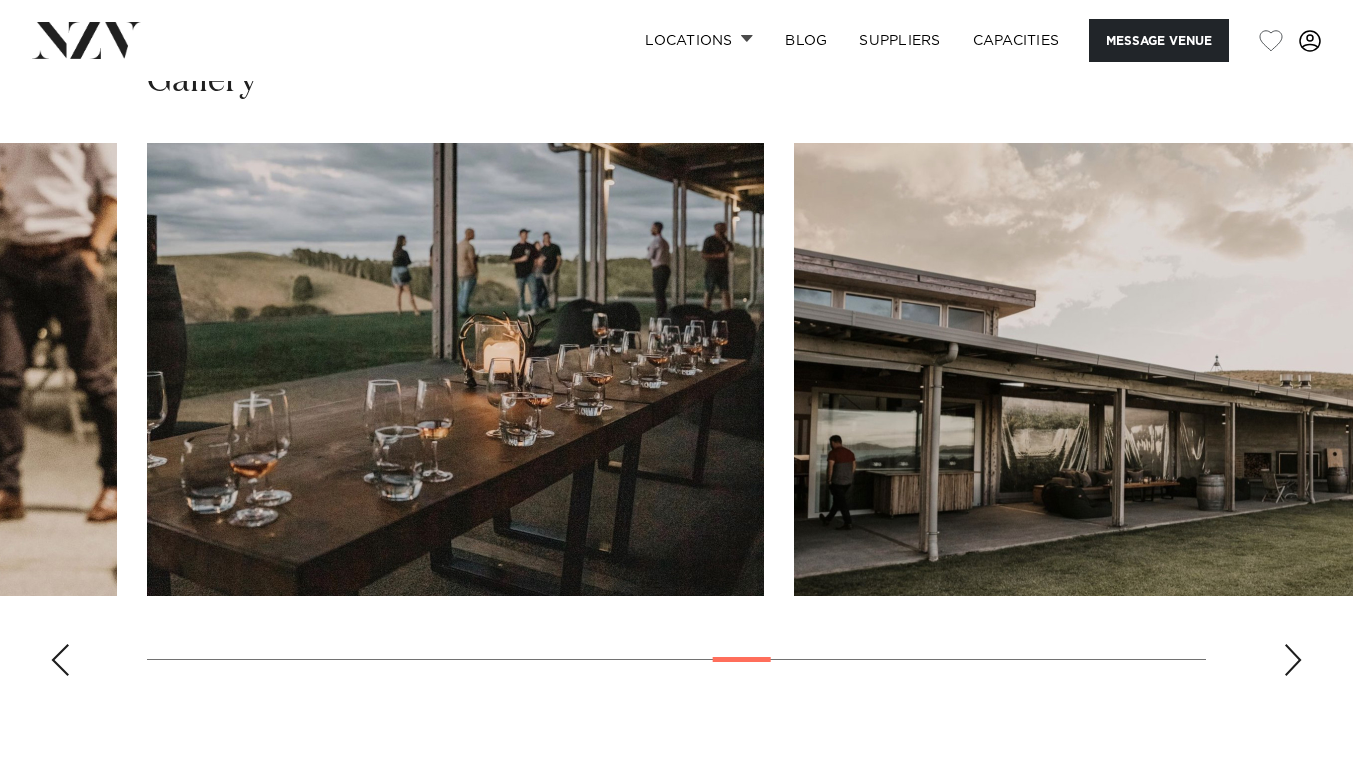 click at bounding box center [1293, 660] 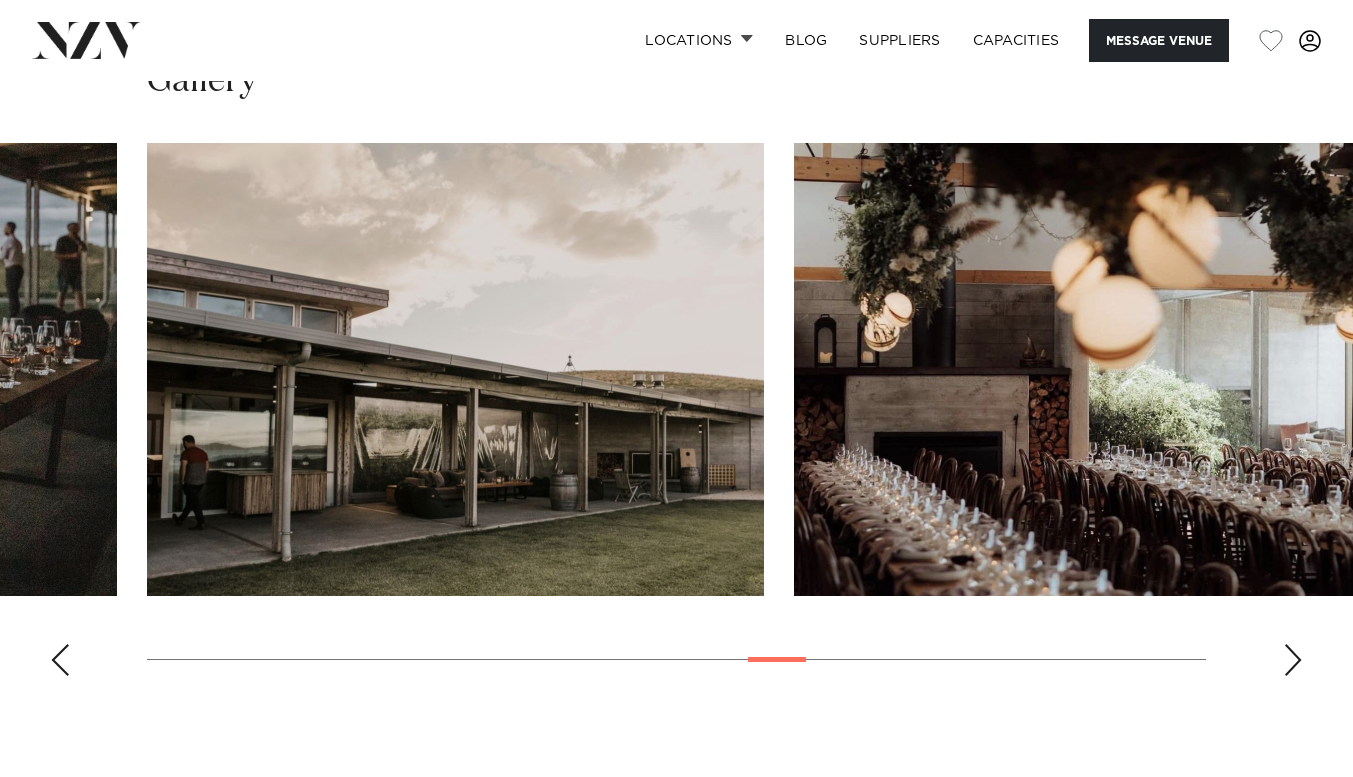 drag, startPoint x: 300, startPoint y: 21, endPoint x: 306, endPoint y: 134, distance: 113.15918 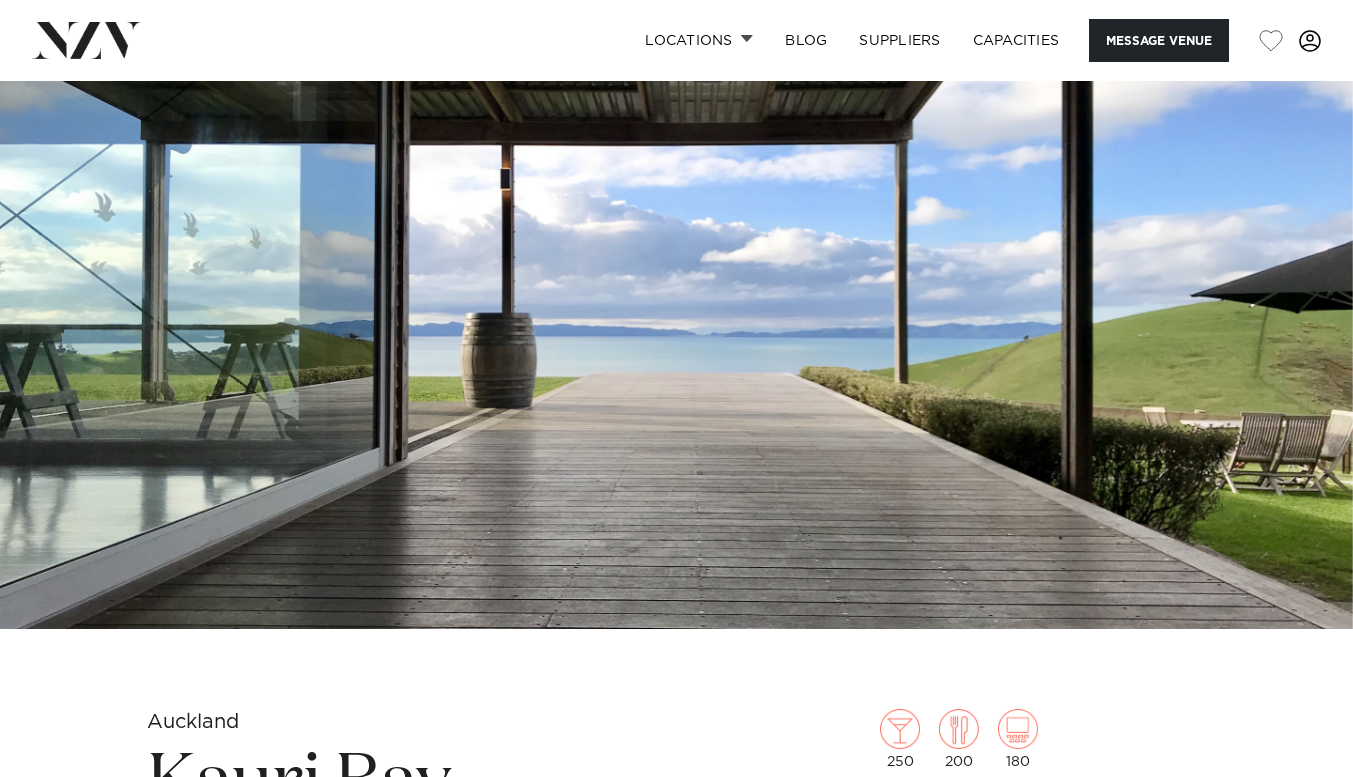 scroll, scrollTop: 0, scrollLeft: 0, axis: both 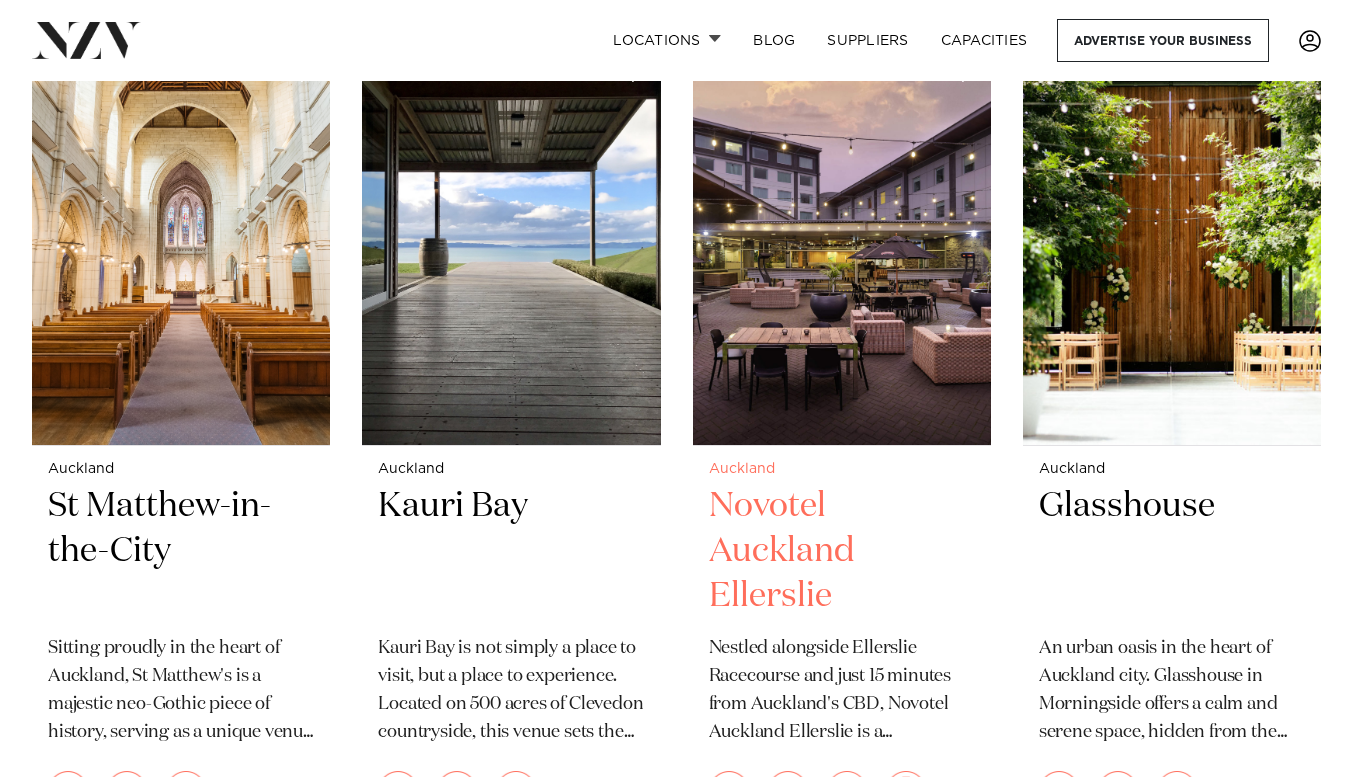 click at bounding box center (842, 245) 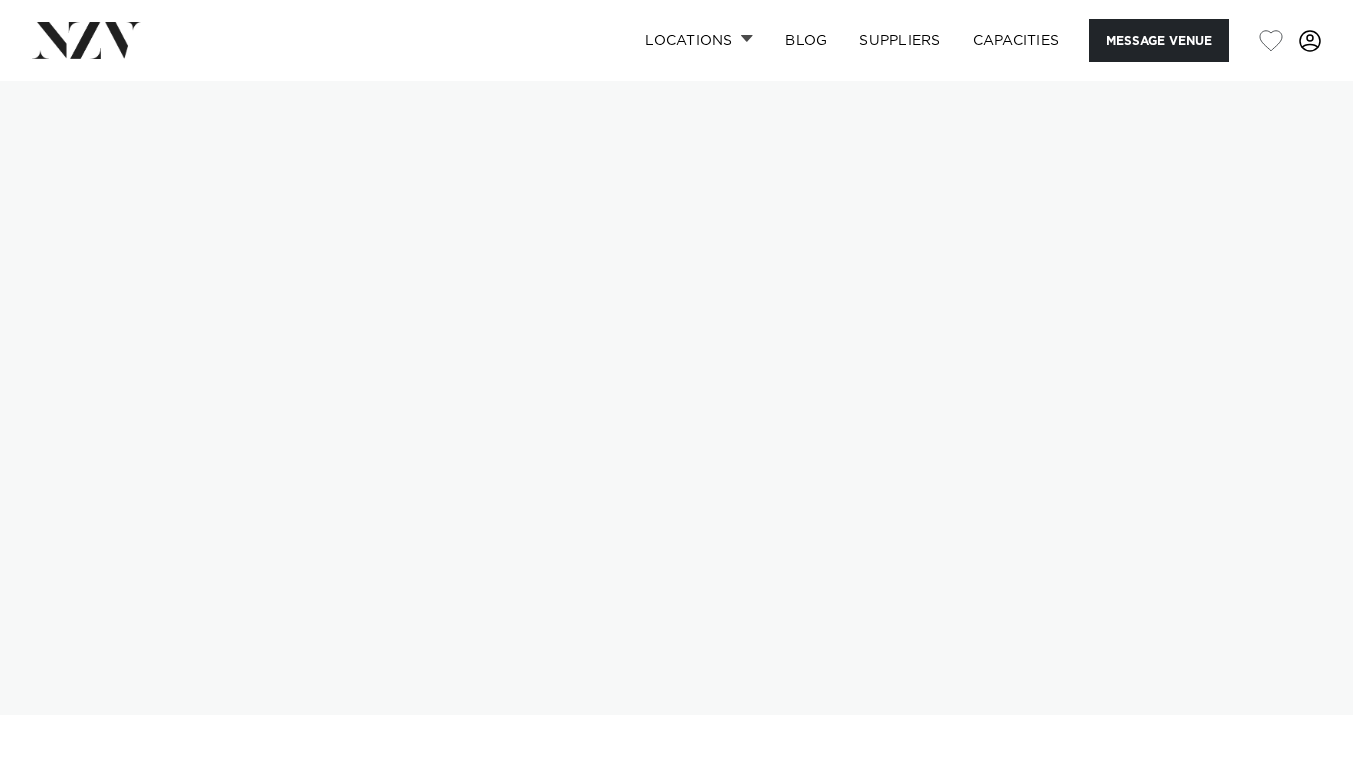 scroll, scrollTop: 0, scrollLeft: 0, axis: both 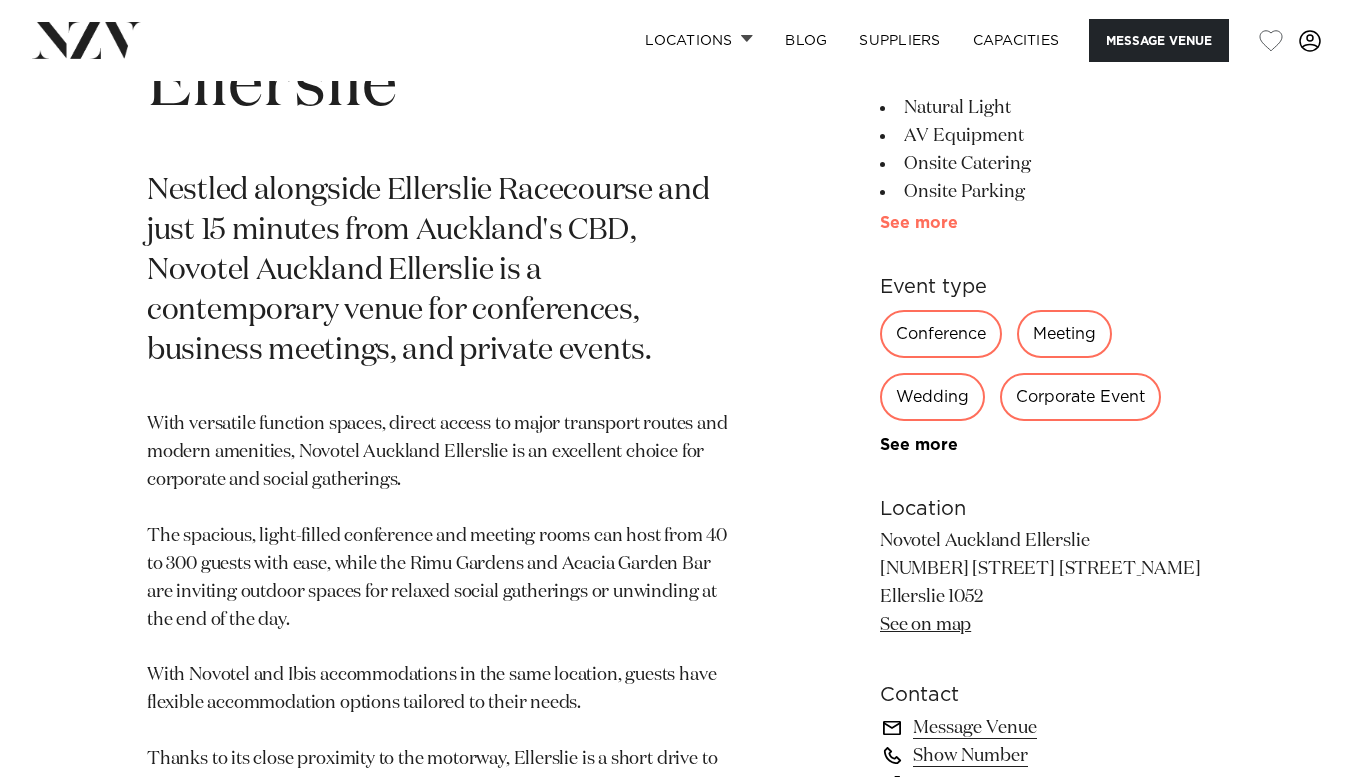 click on "See more" at bounding box center (958, 223) 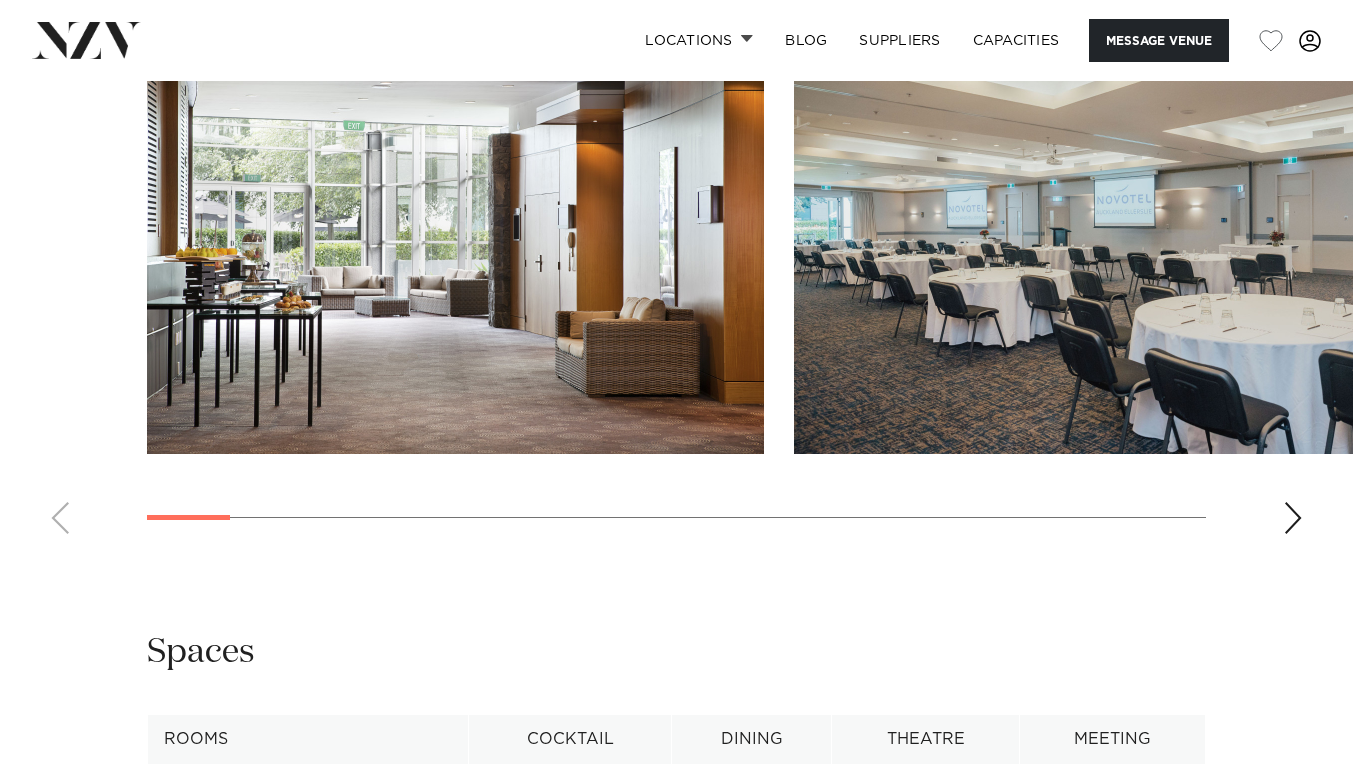 scroll, scrollTop: 2599, scrollLeft: 0, axis: vertical 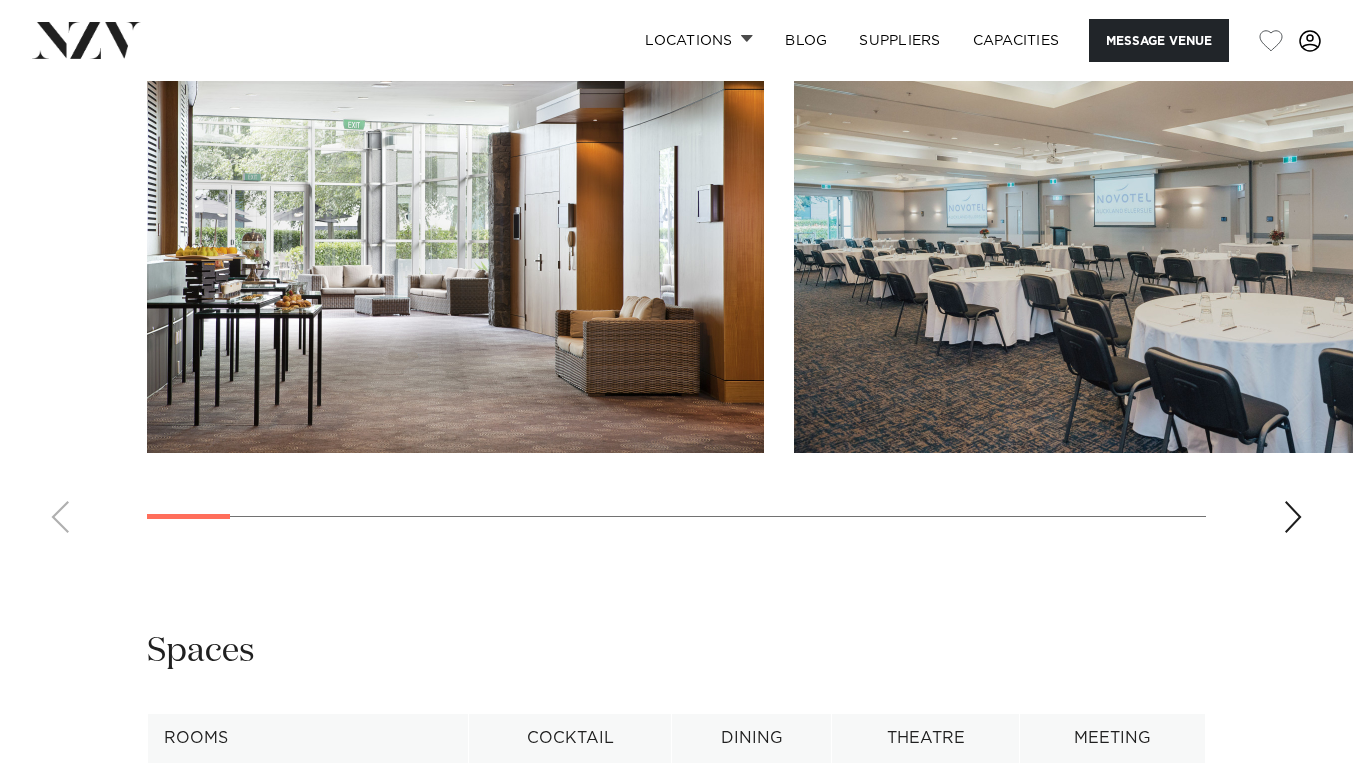 click at bounding box center (1293, 517) 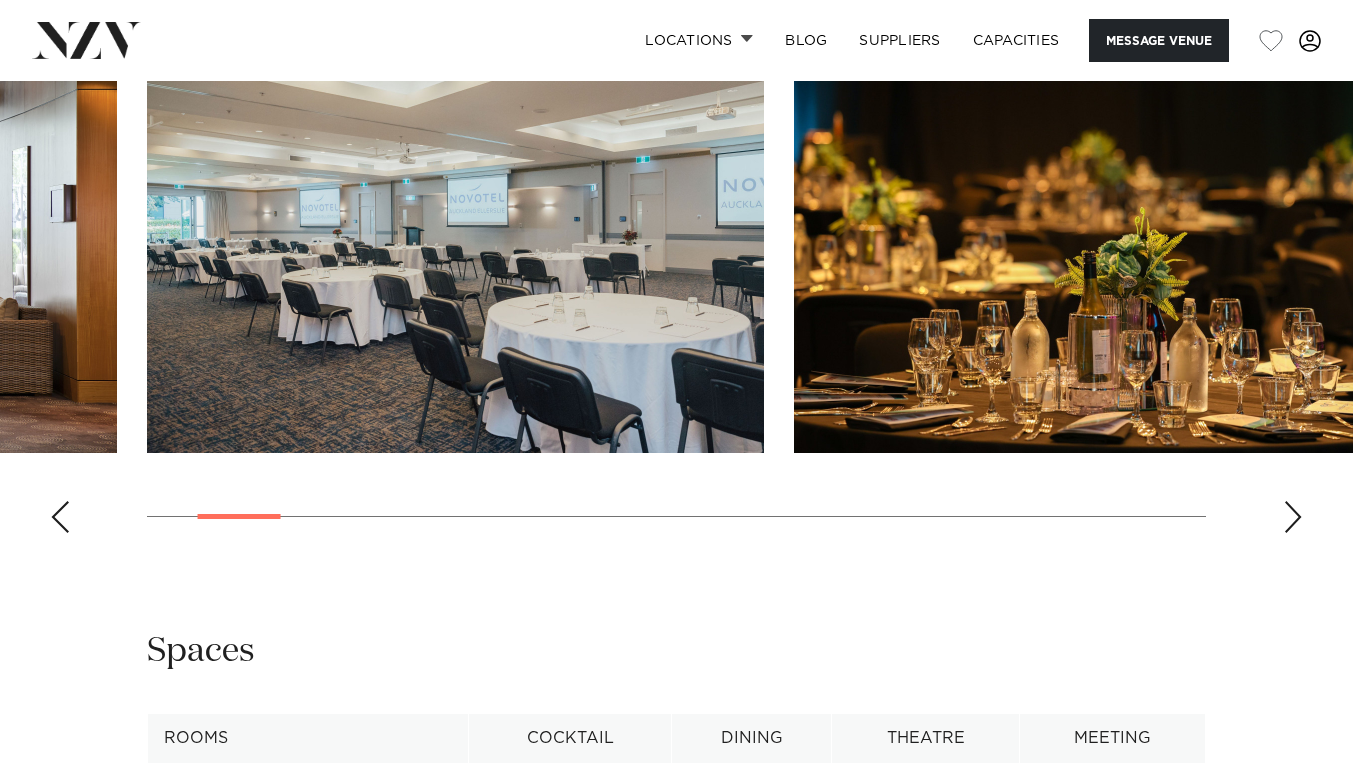 click at bounding box center (1293, 517) 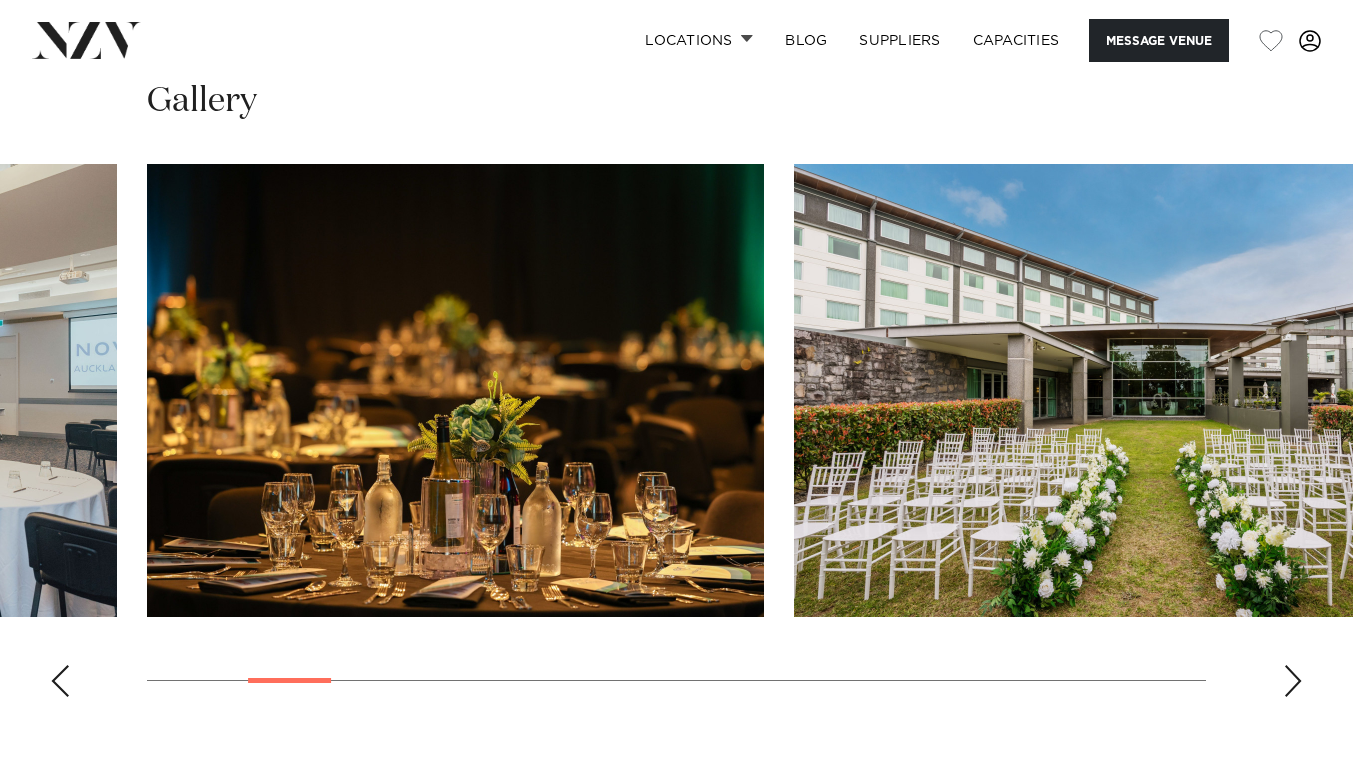 scroll, scrollTop: 2434, scrollLeft: 0, axis: vertical 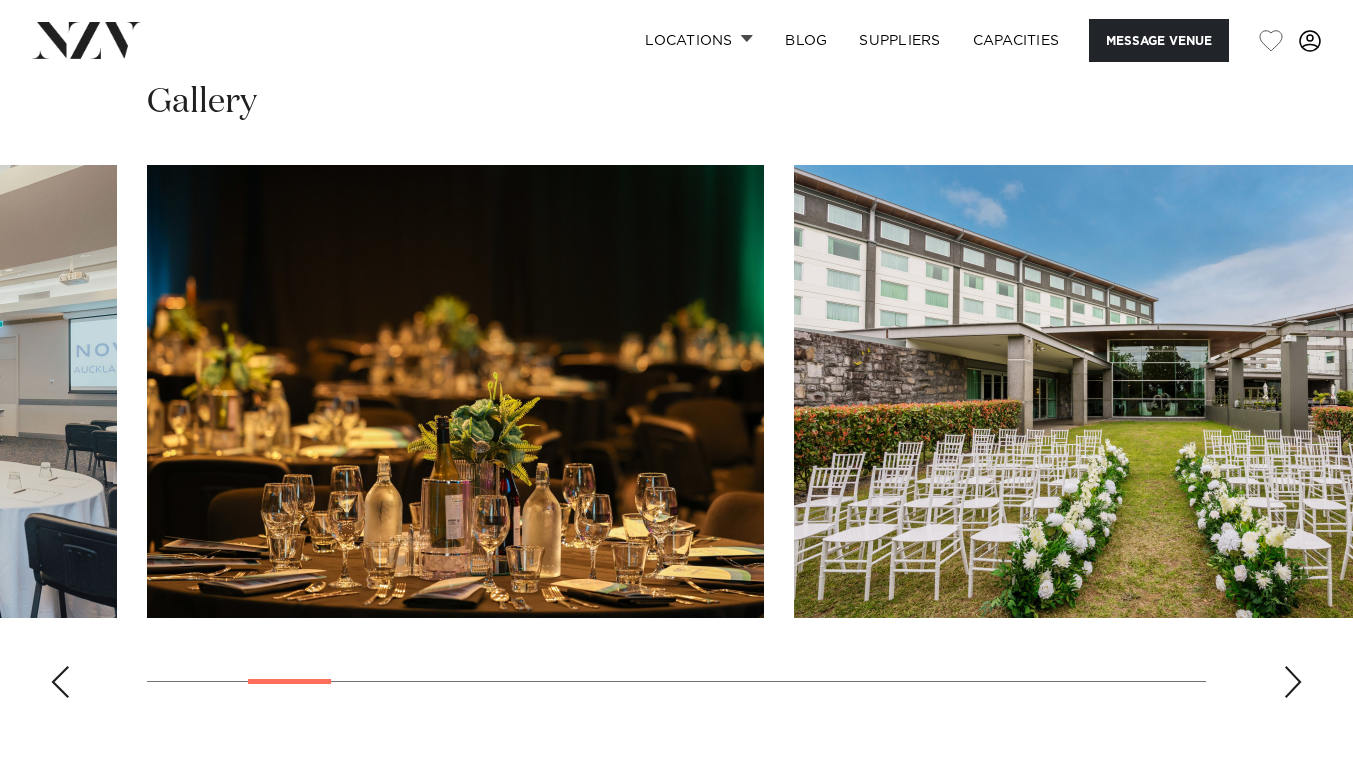 click at bounding box center [676, 439] 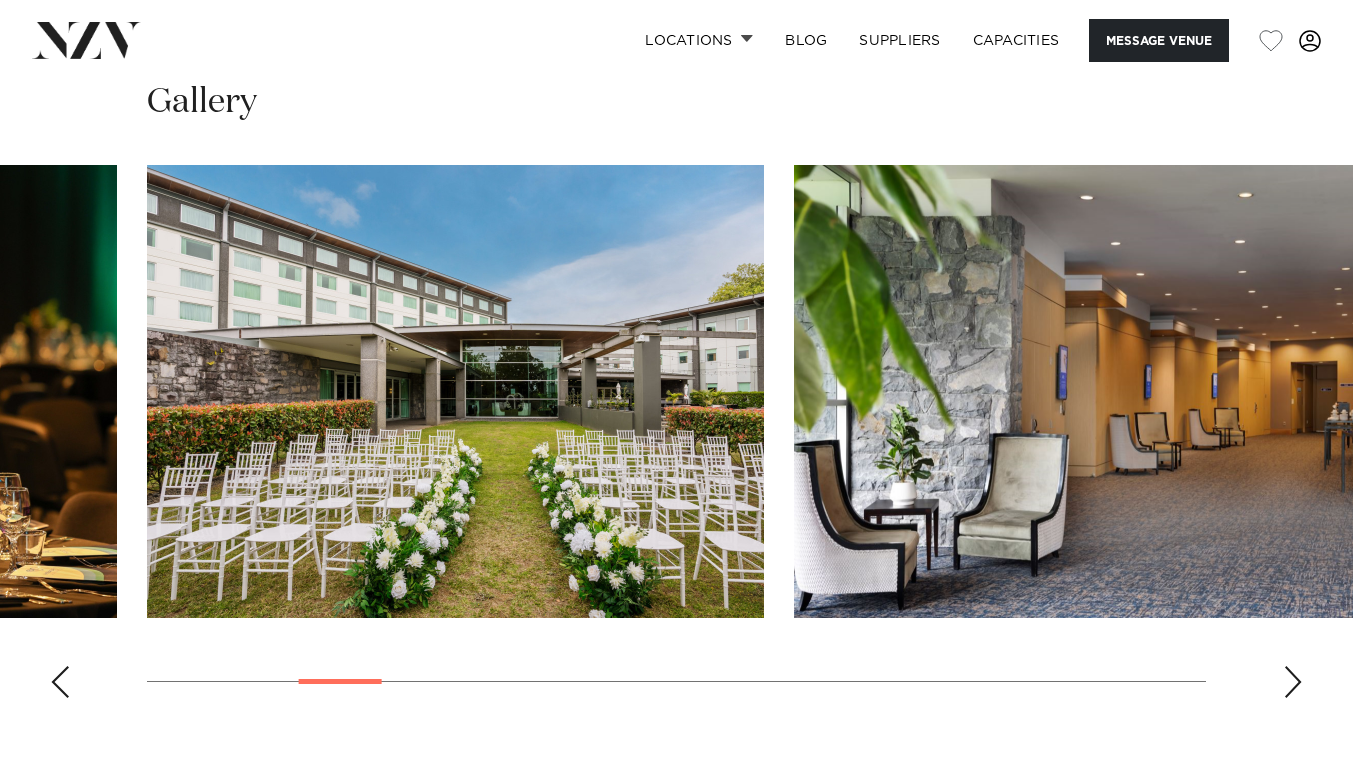 click at bounding box center [1293, 682] 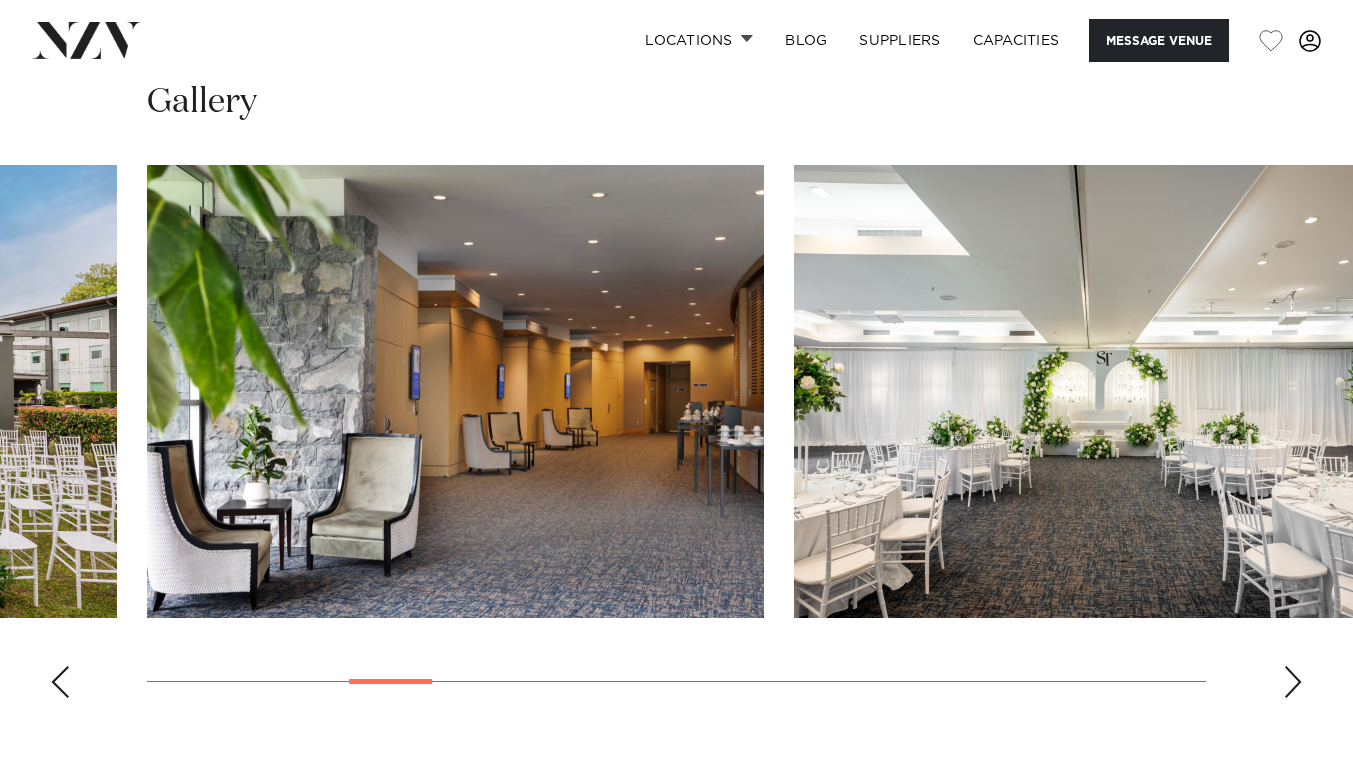 click at bounding box center (1293, 682) 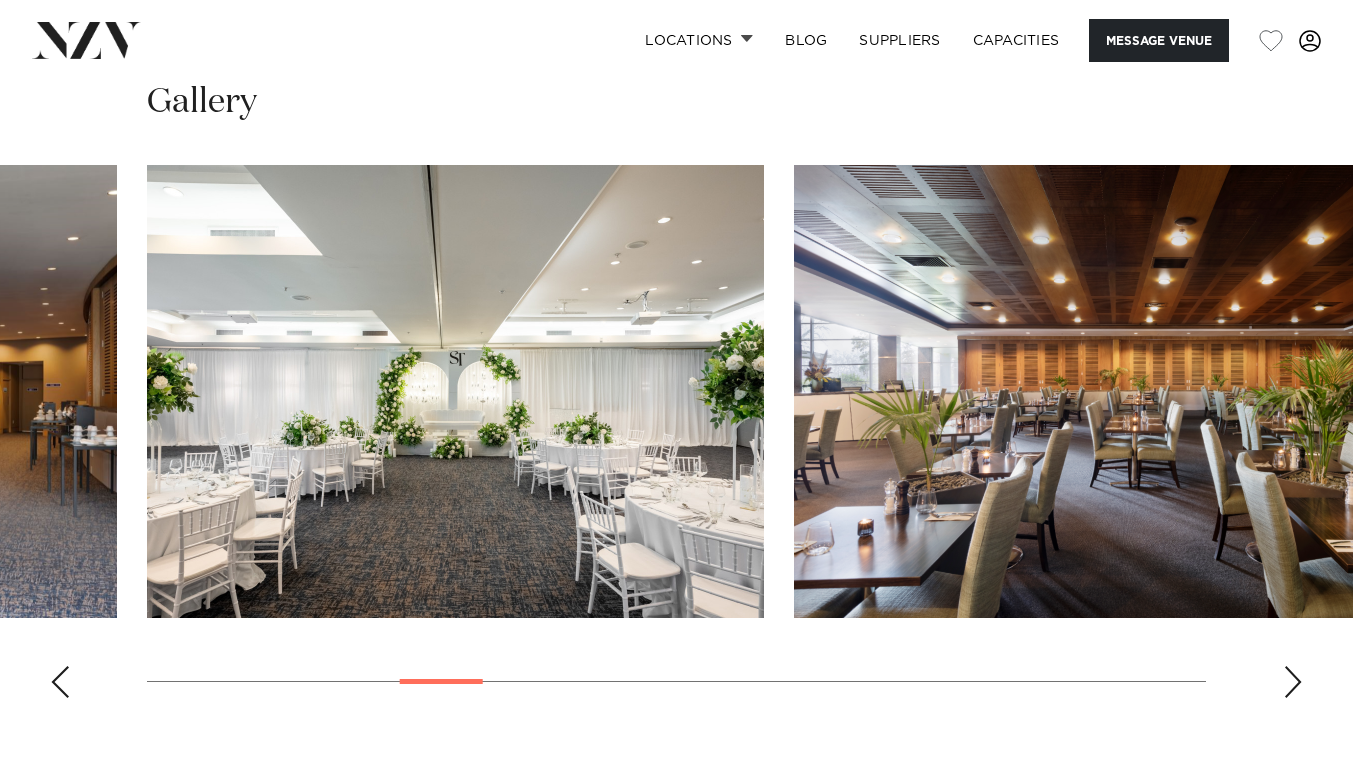 click at bounding box center (1293, 682) 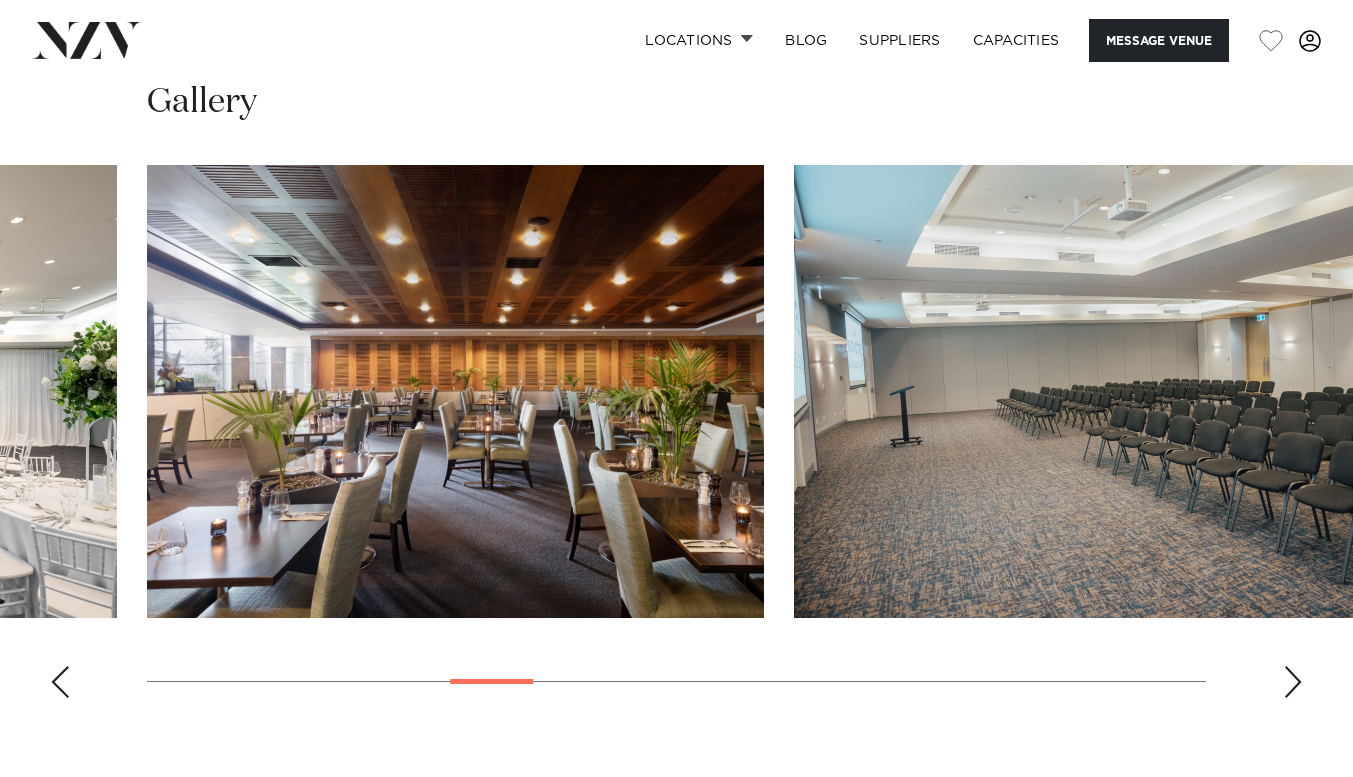 click at bounding box center [676, 439] 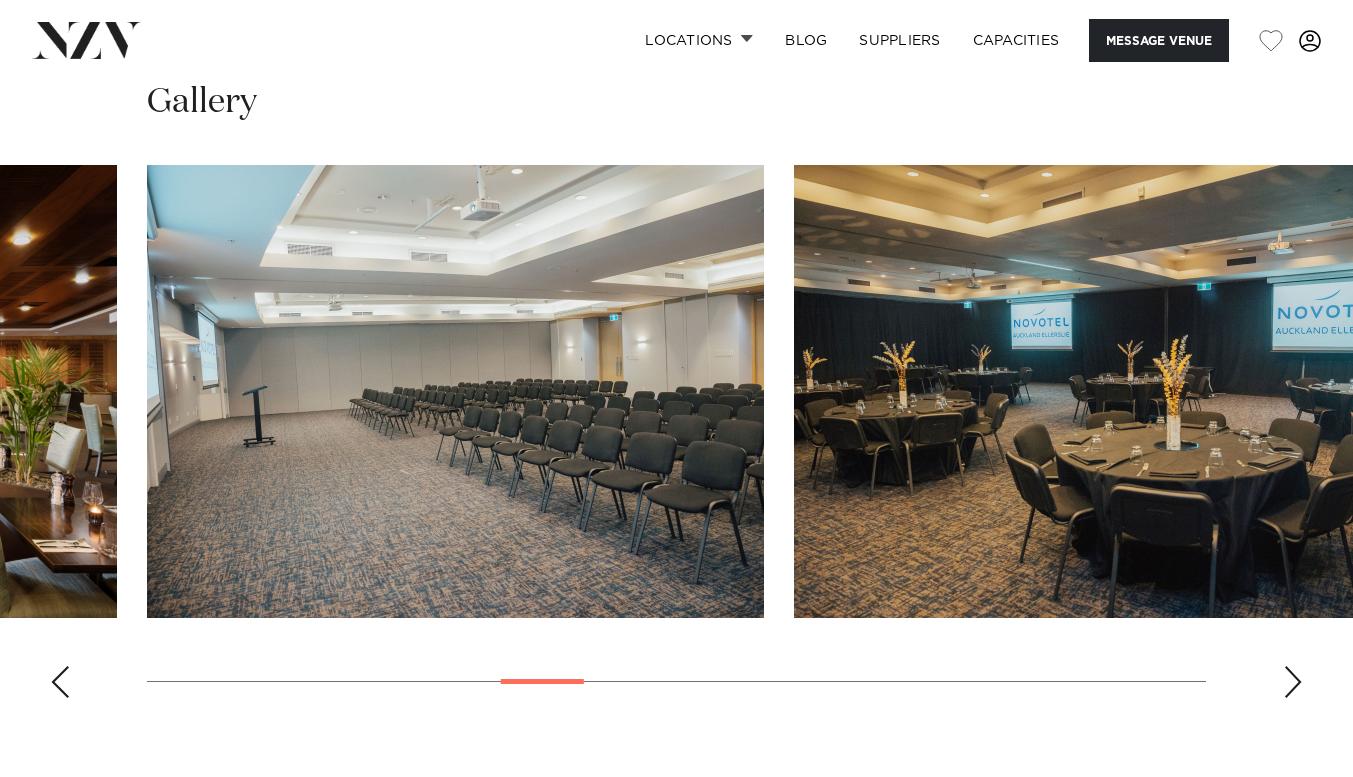 click at bounding box center (676, 439) 